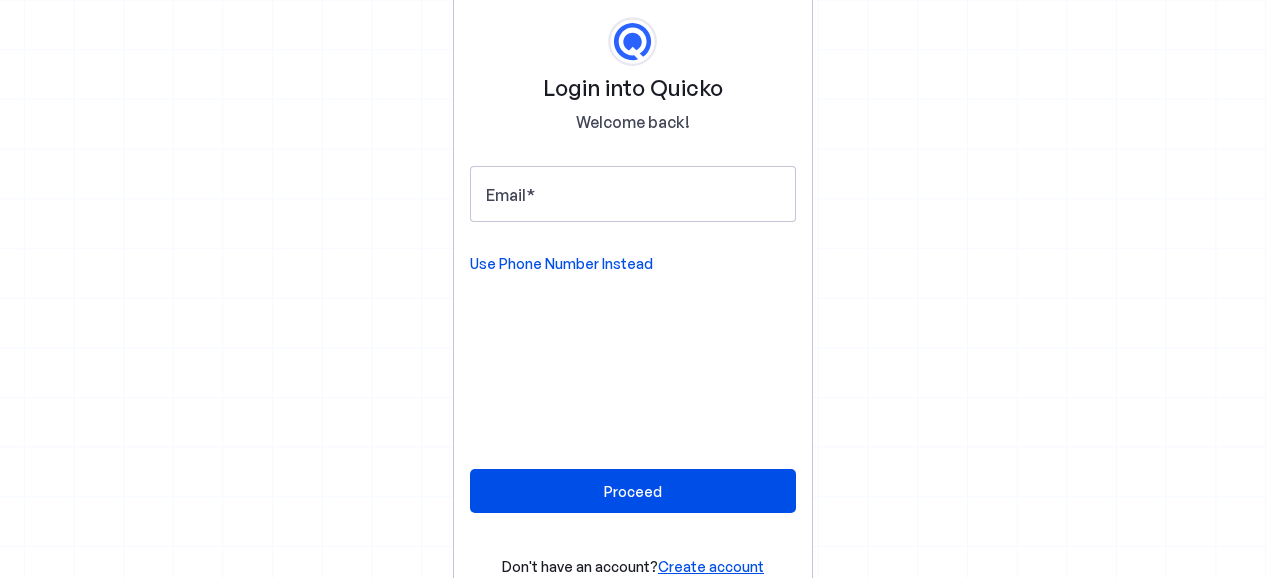 scroll, scrollTop: 0, scrollLeft: 0, axis: both 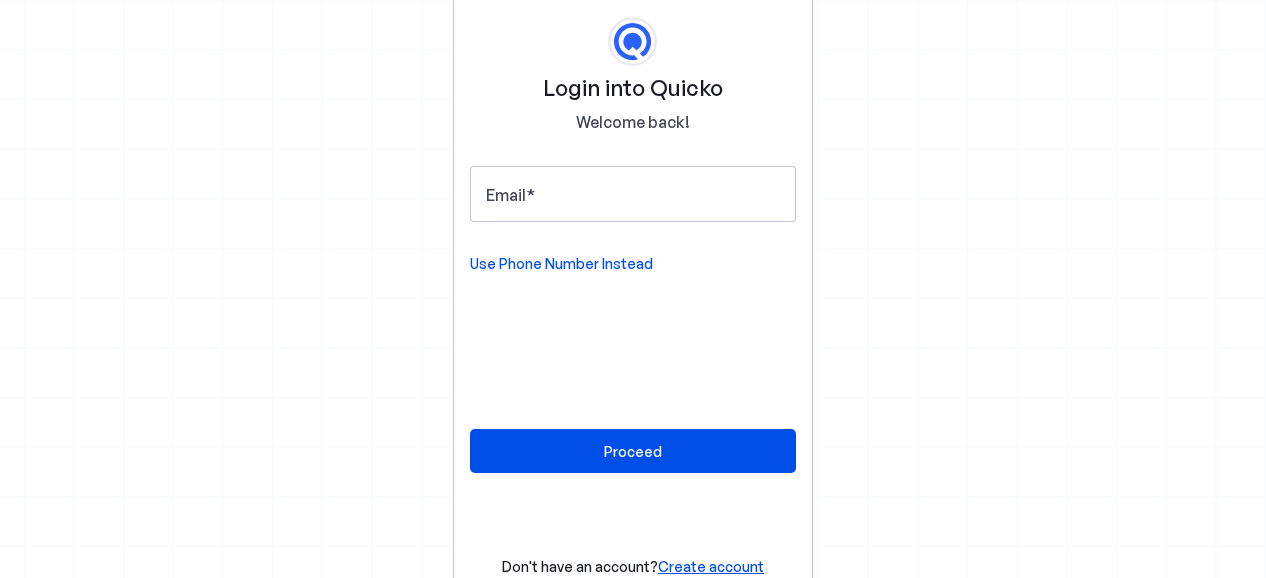 click on "Use Phone Number Instead" at bounding box center [561, 264] 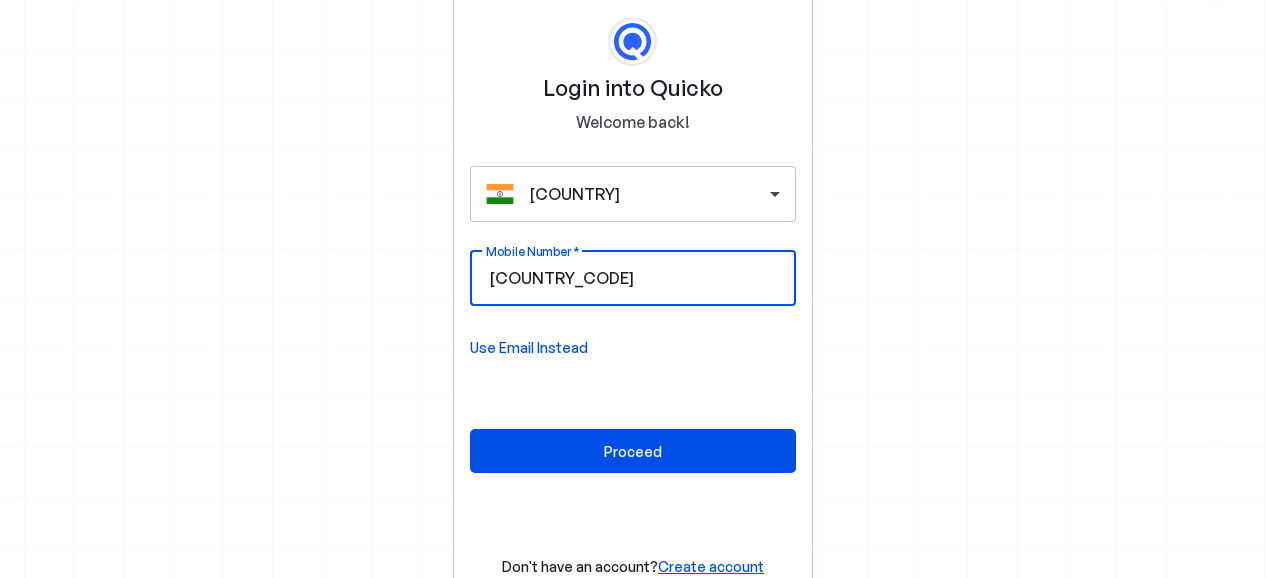 click on "Mobile Number" at bounding box center (709, 278) 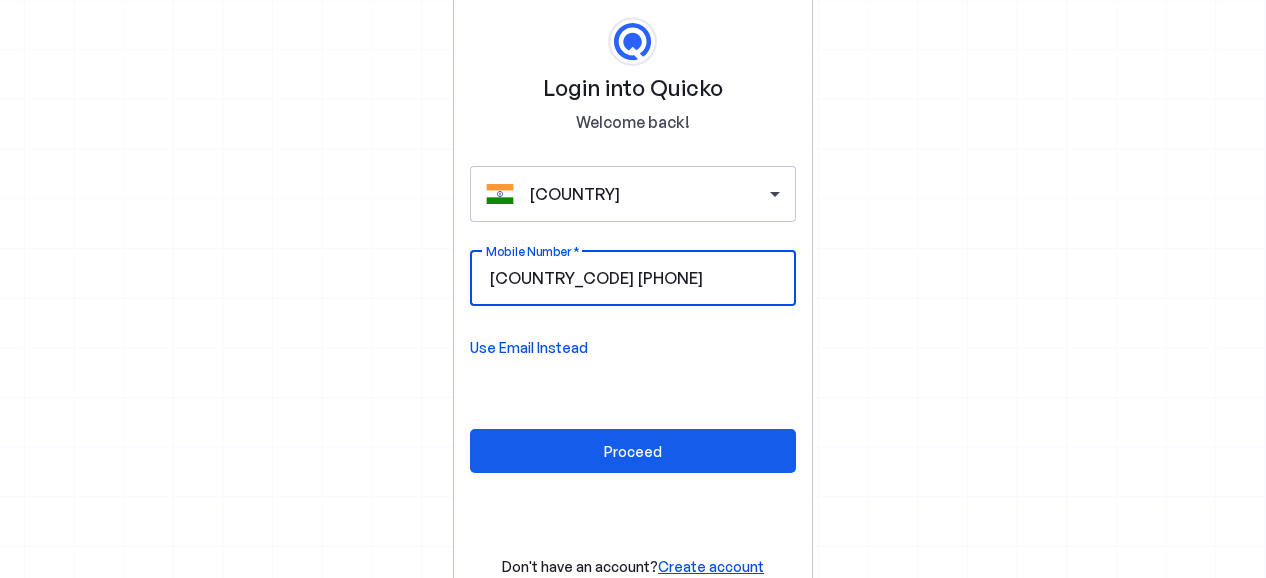 type on "9466927420" 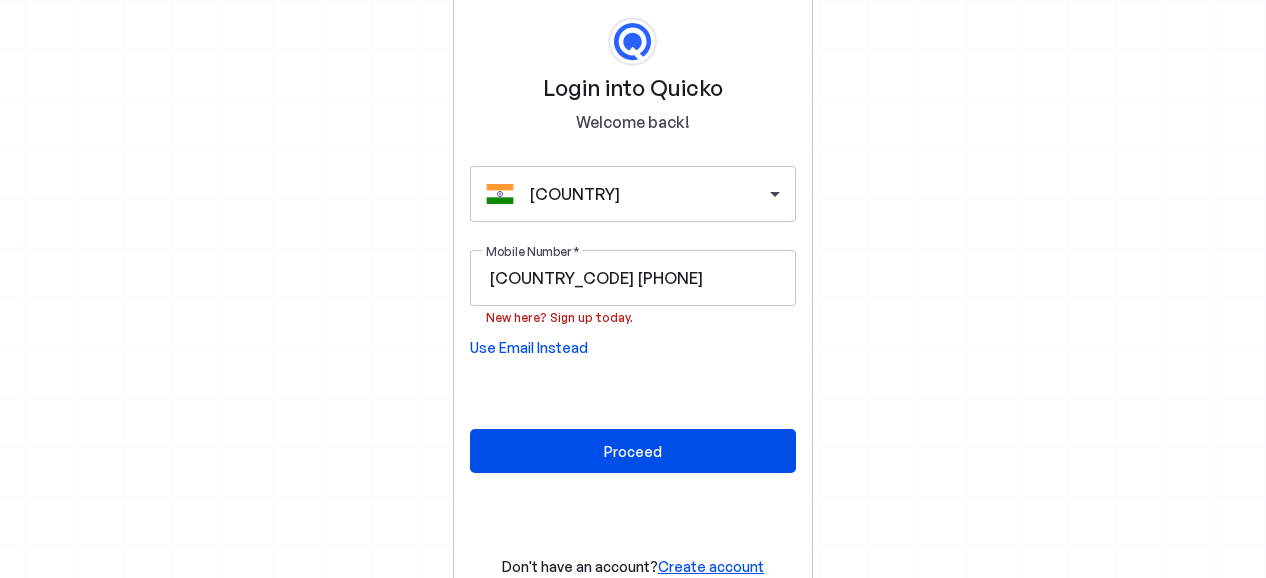 click on "Create account" at bounding box center [711, 566] 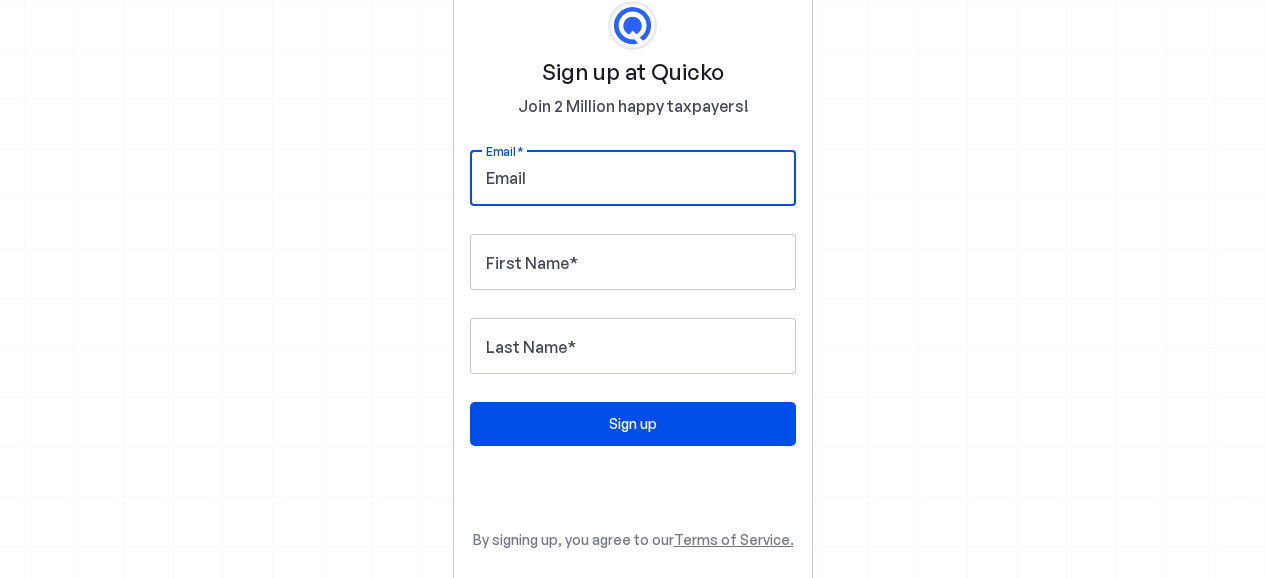 click on "Email" at bounding box center [633, 178] 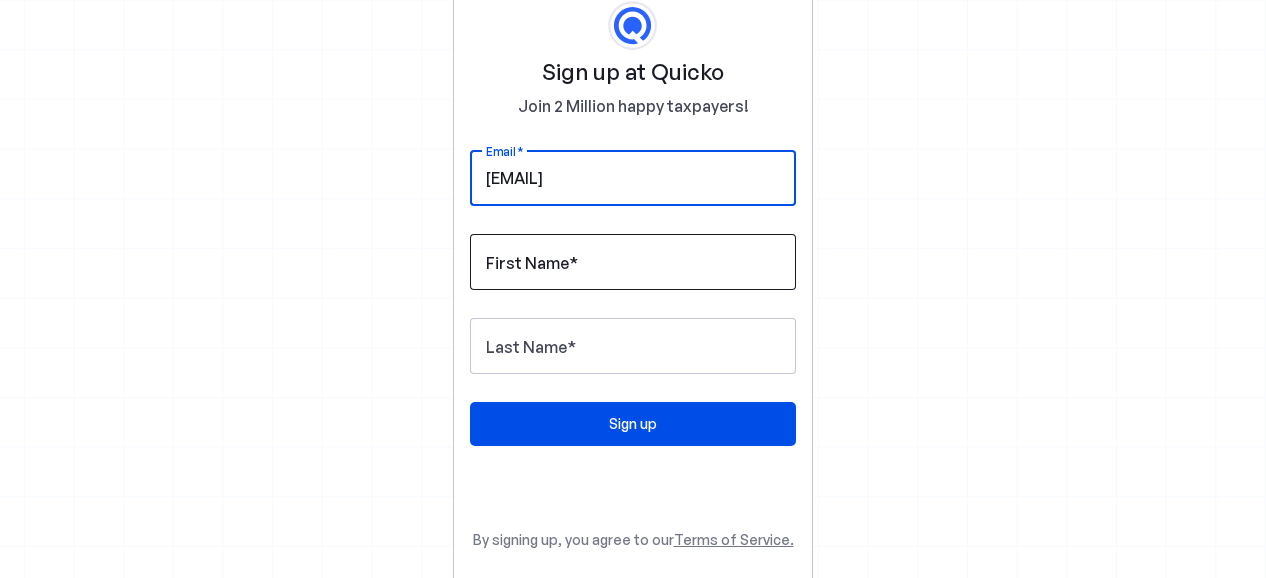 type on "sandynitkkr@gmail.com" 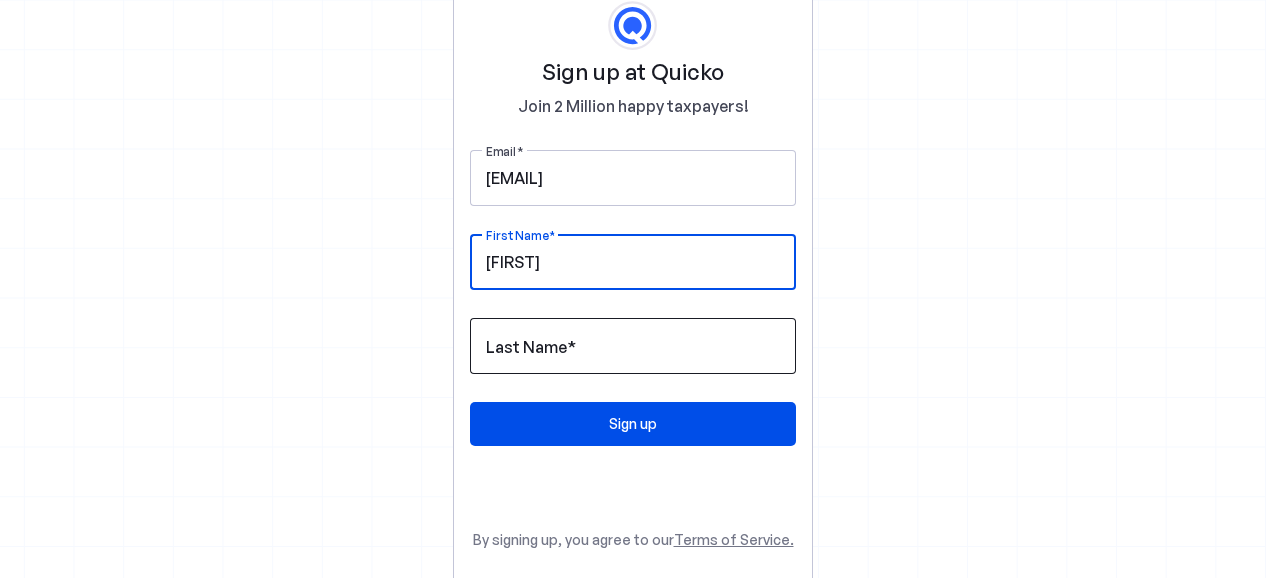 type on "Sandeep" 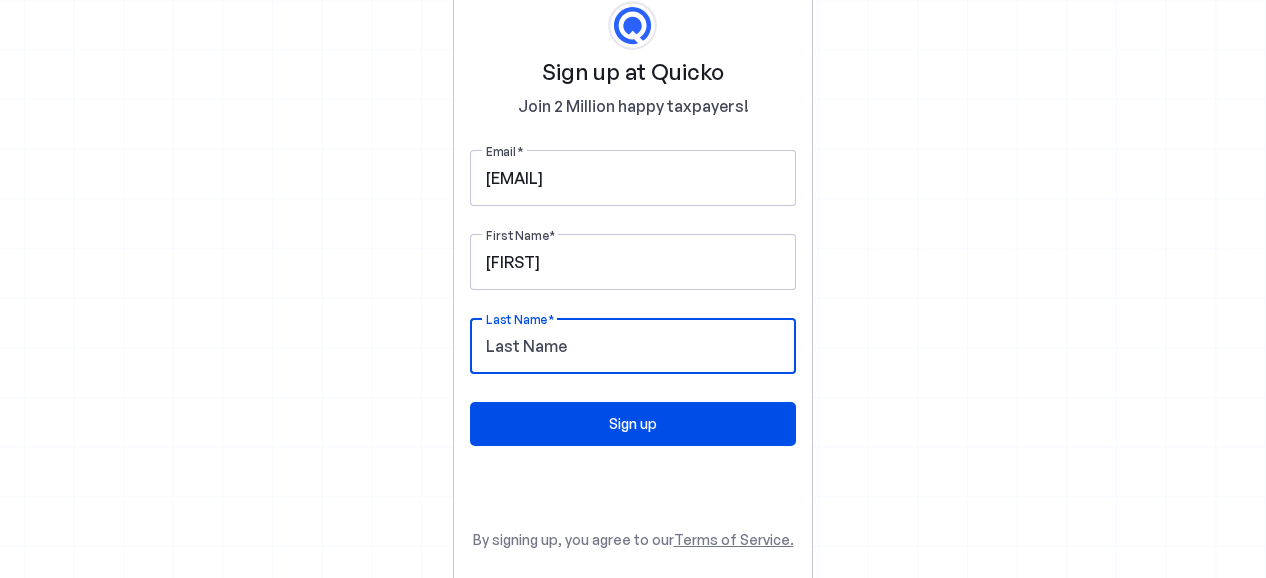 click on "Last Name" at bounding box center (633, 346) 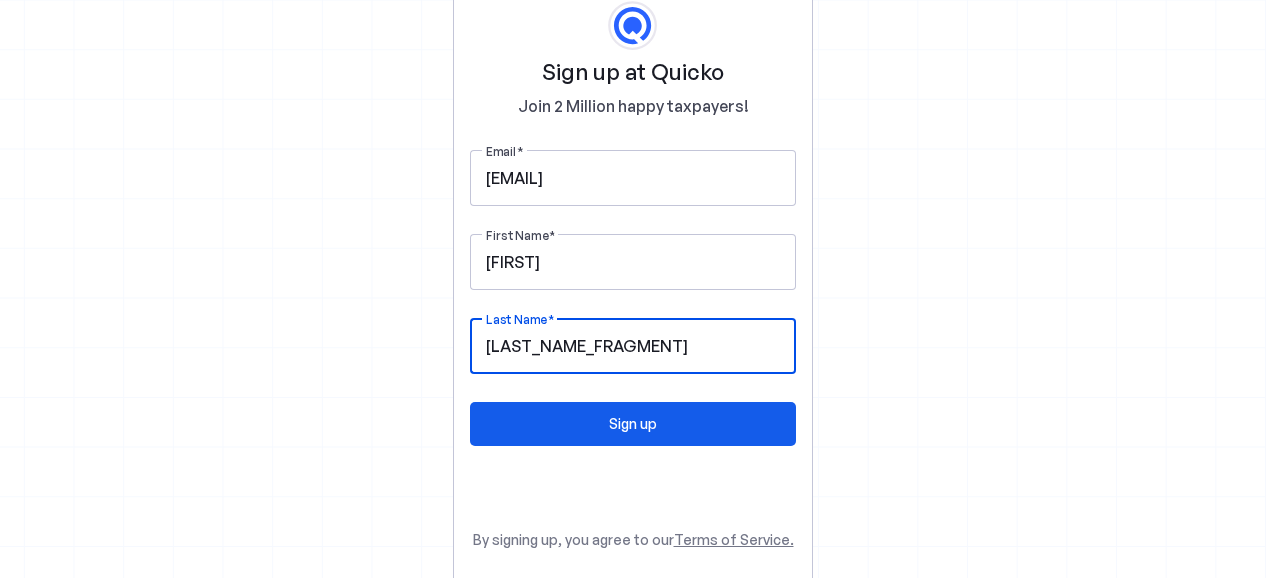 type on "Kumar" 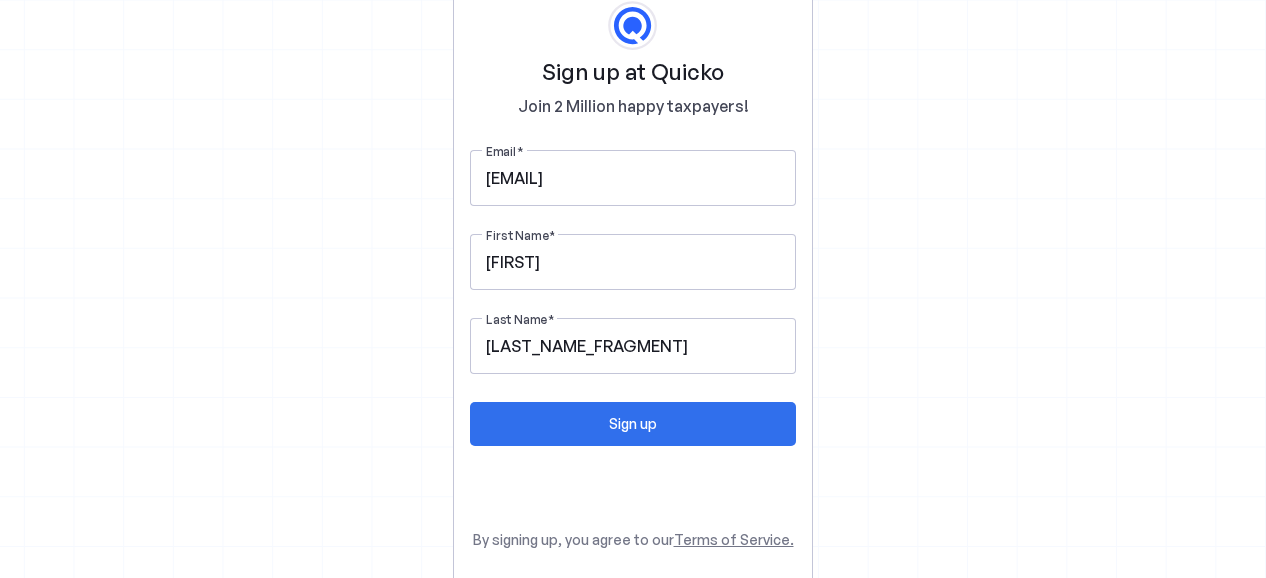 click on "Sign up" at bounding box center [633, 423] 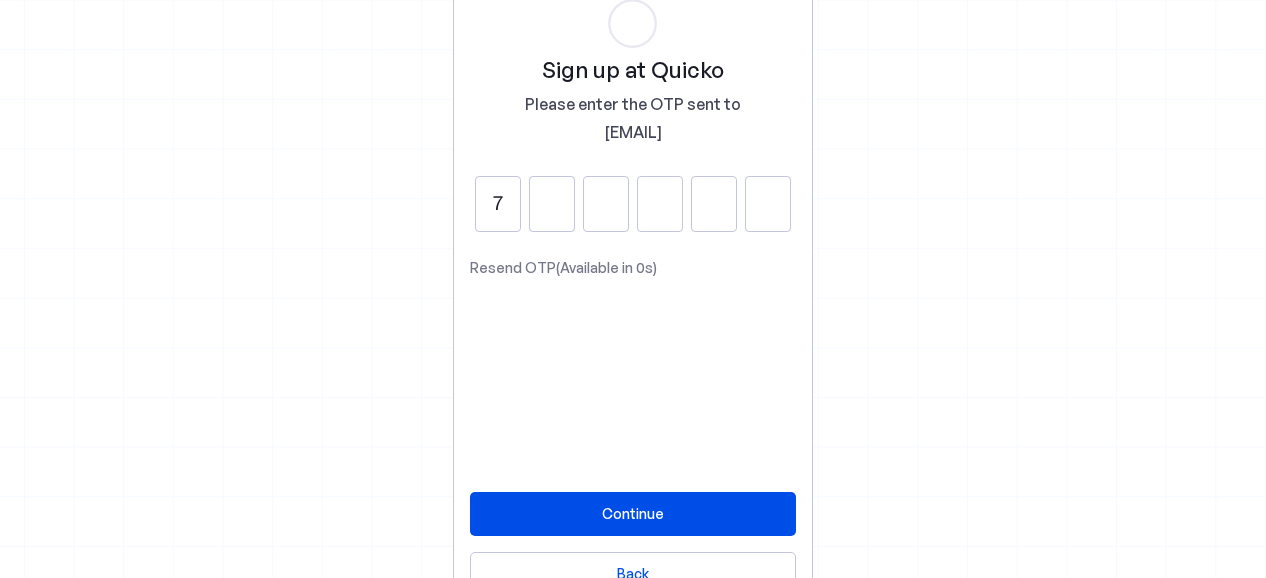 type on "7" 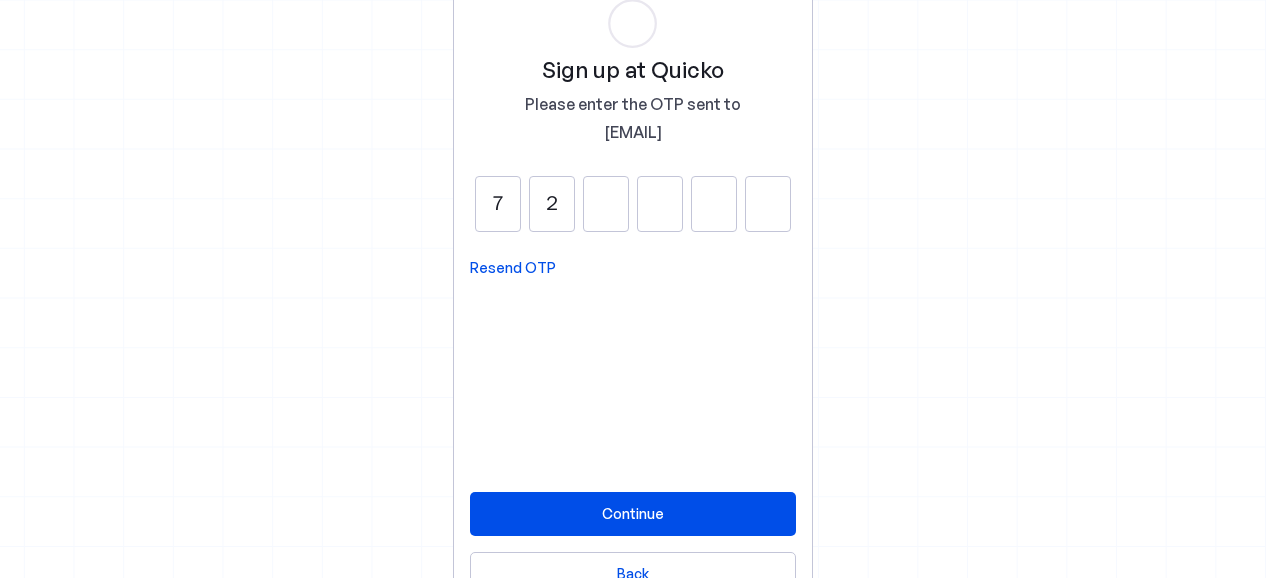 type on "2" 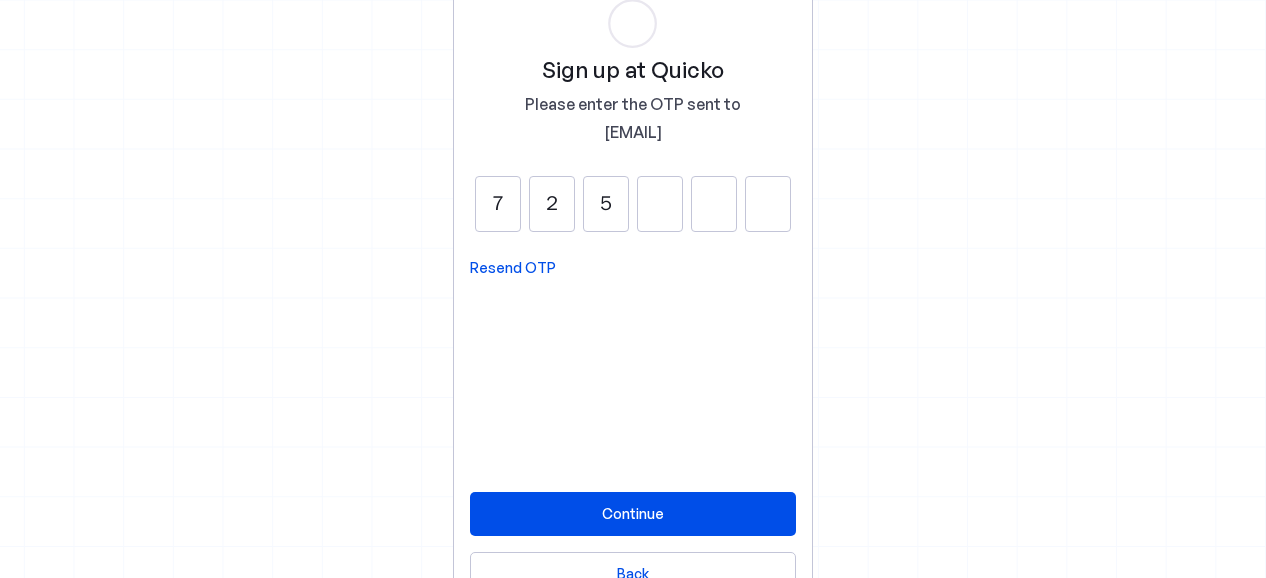 type on "5" 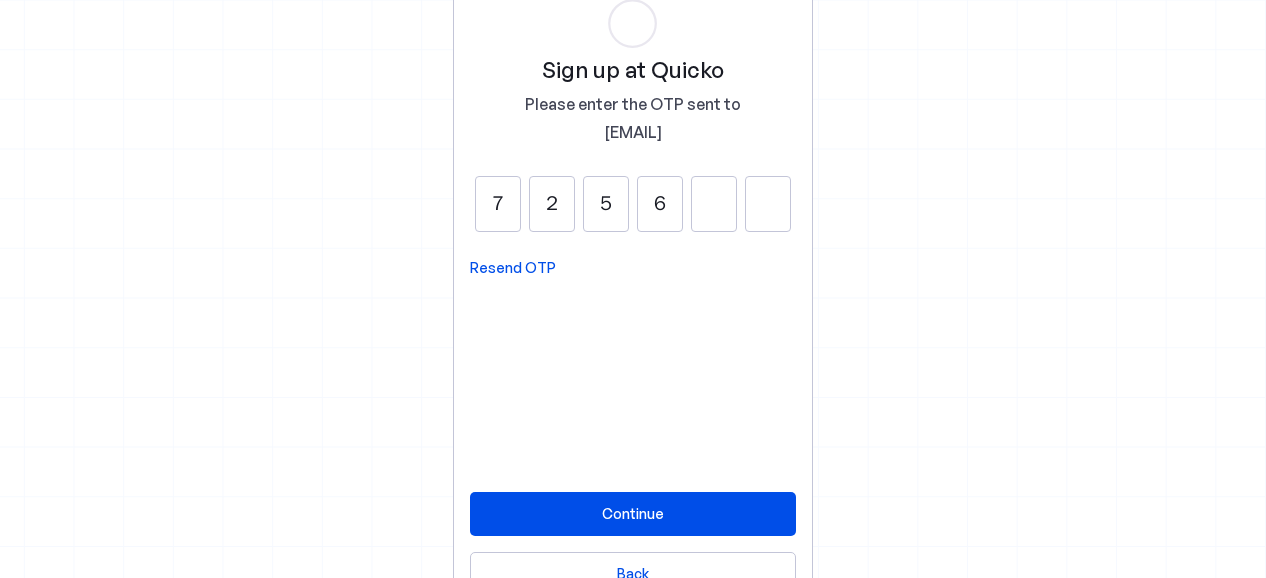 type on "6" 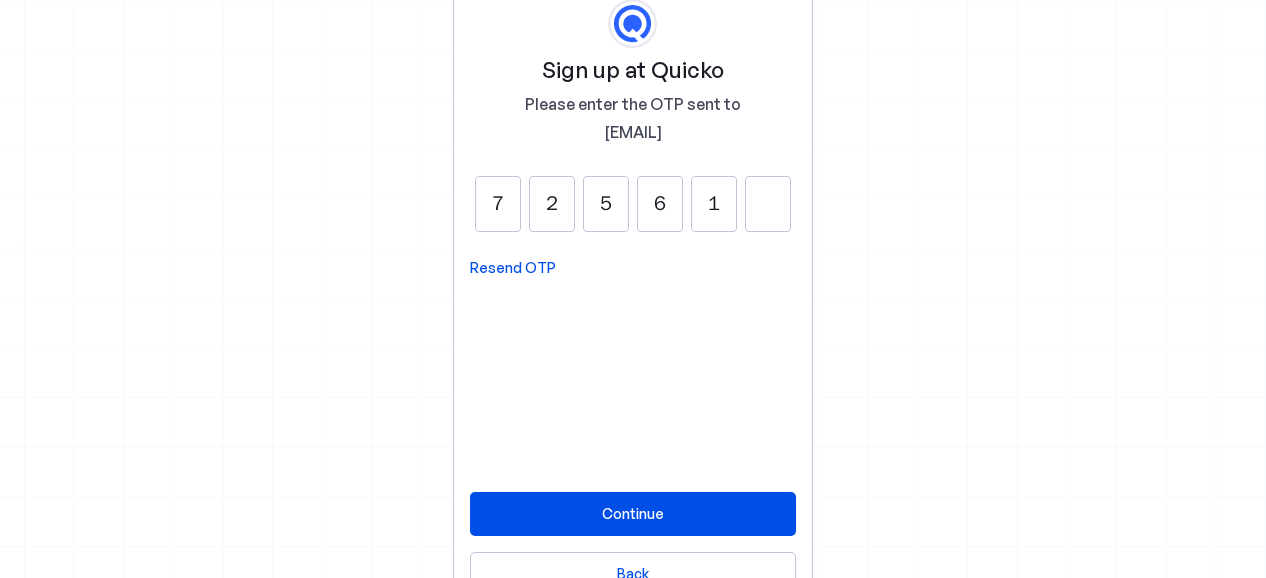 type on "1" 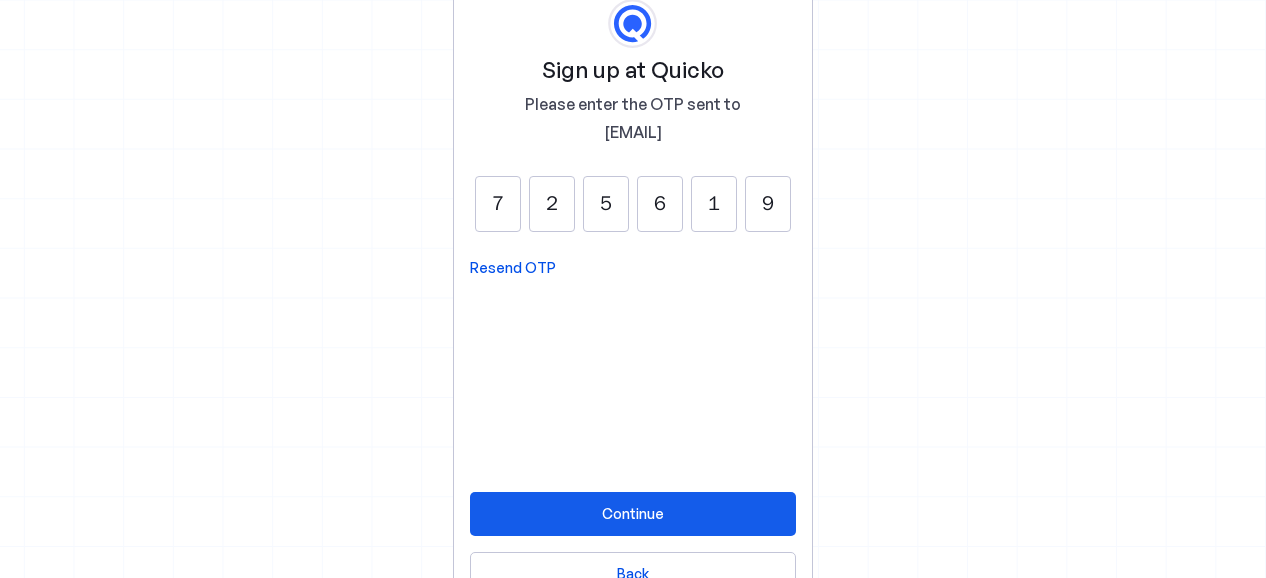 type on "9" 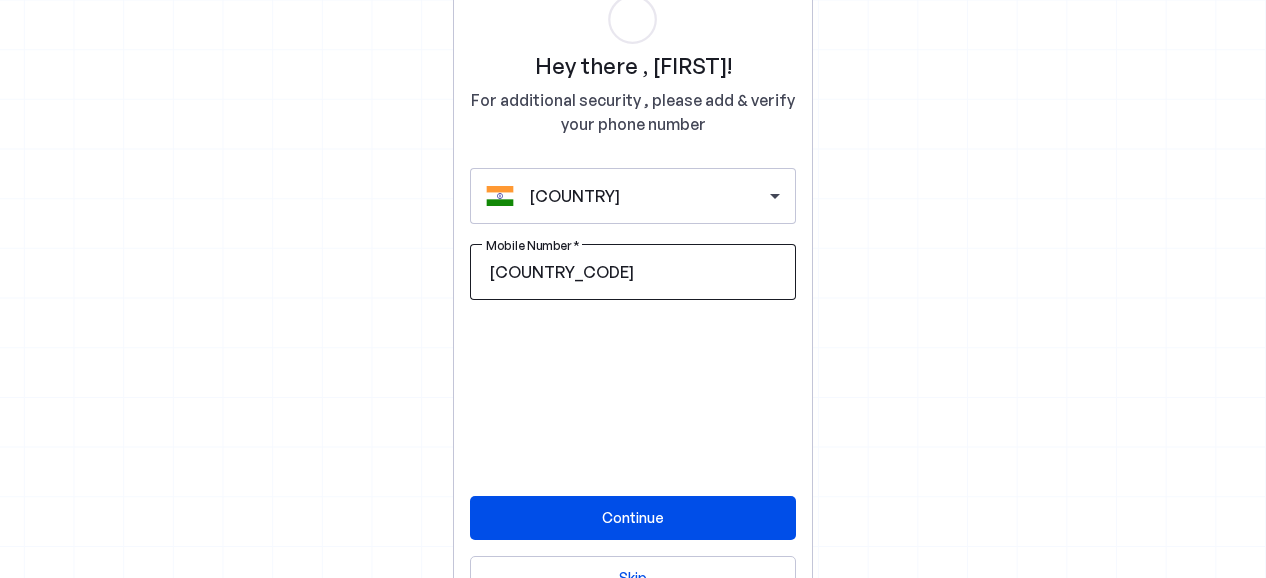 click on "Mobile Number" at bounding box center (709, 272) 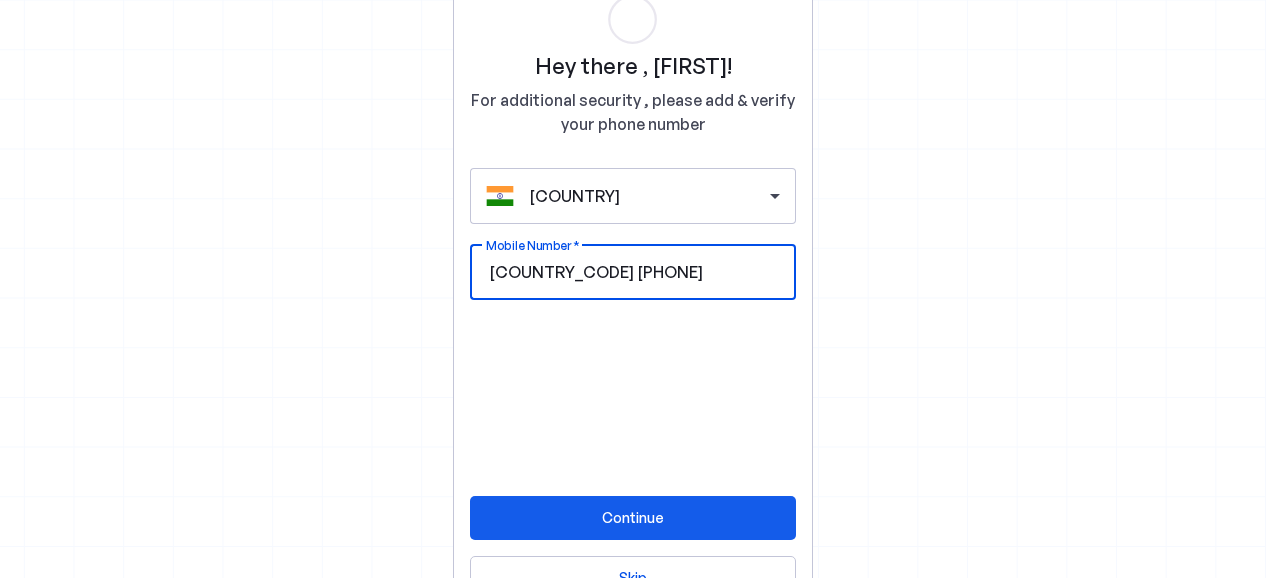 type on "9466927420" 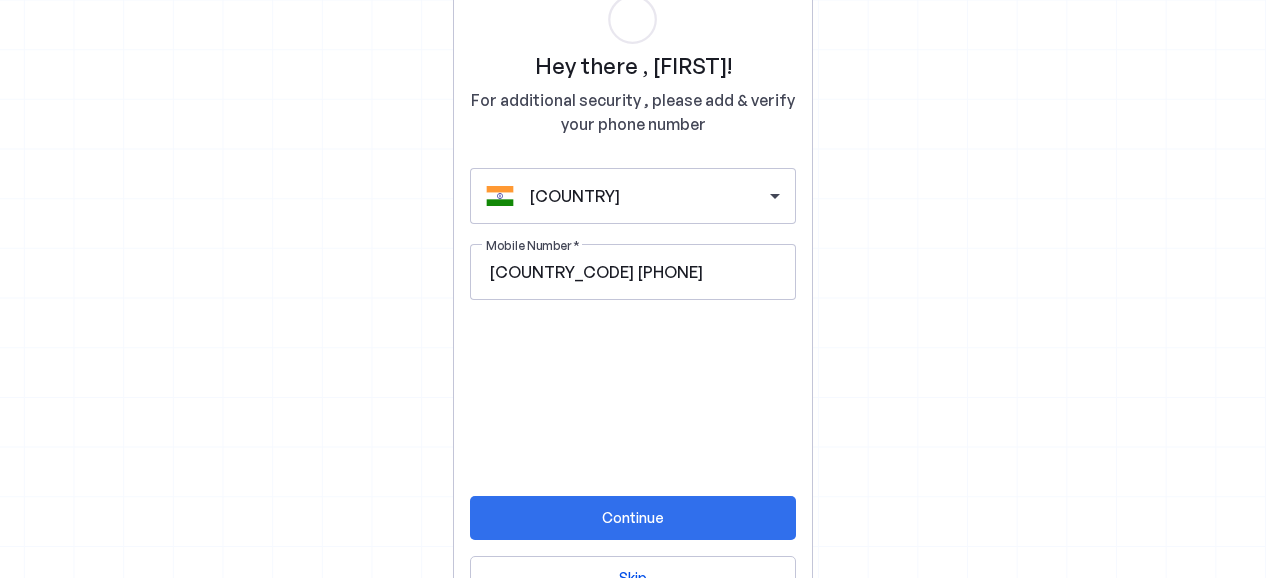 click at bounding box center (633, 518) 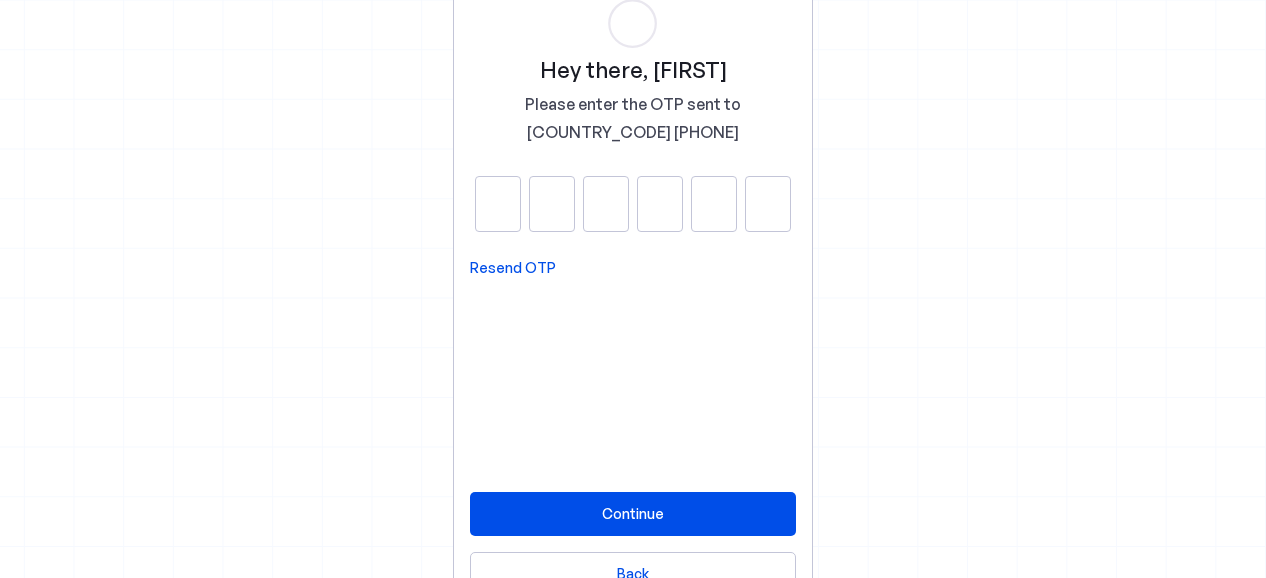 click on "Resend OTP" at bounding box center [513, 268] 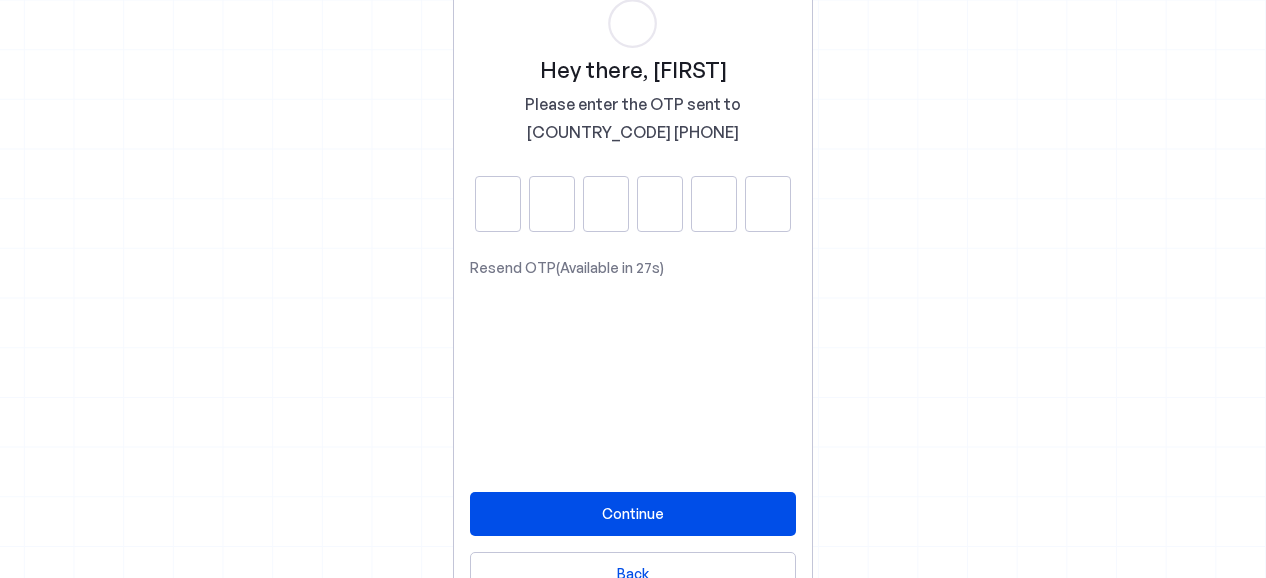 click at bounding box center [498, 204] 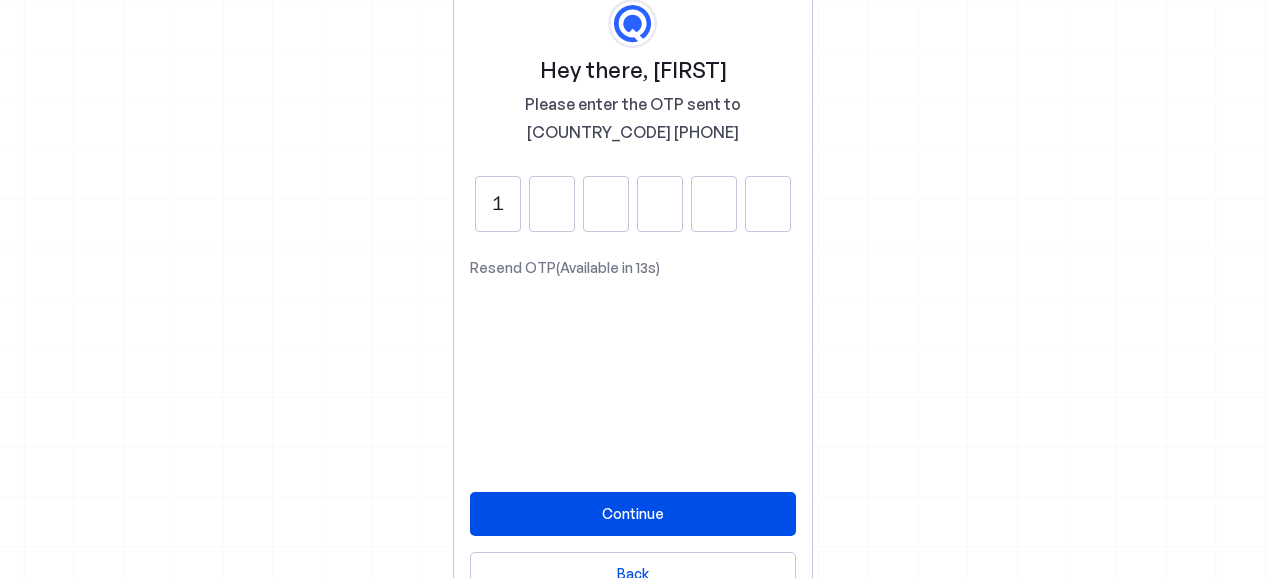 type on "1" 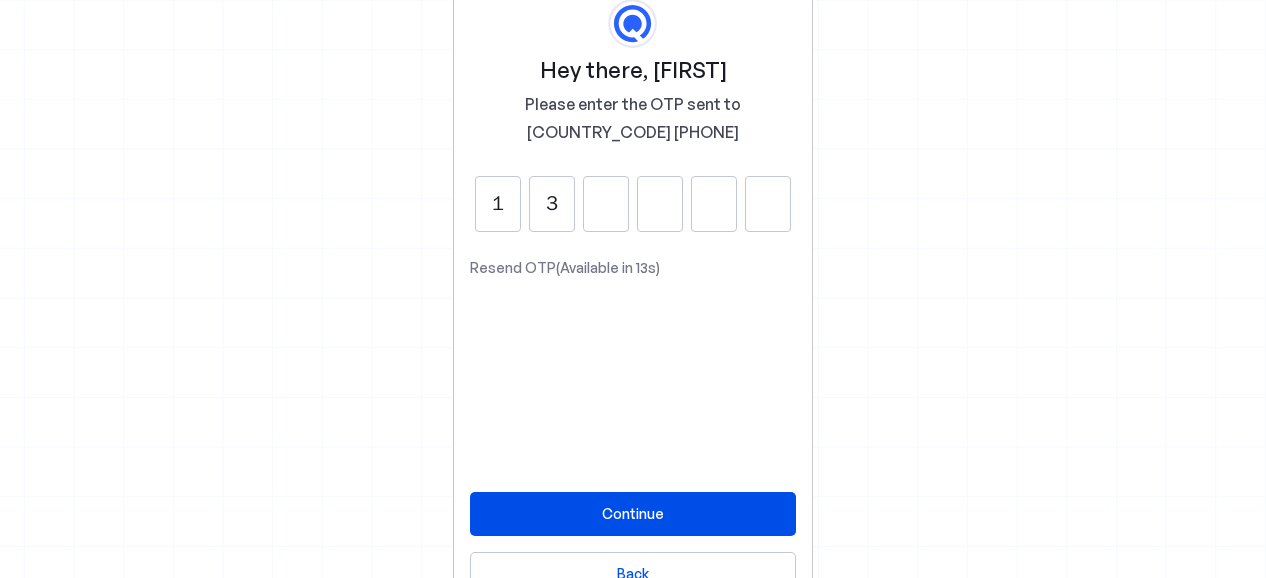 type on "3" 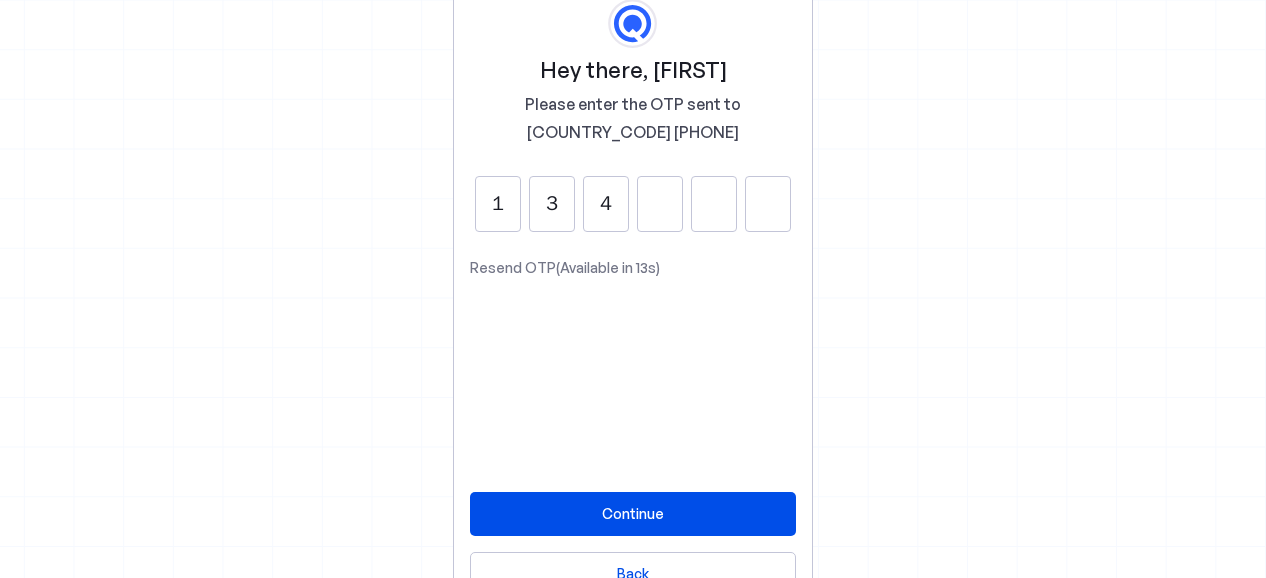 type on "4" 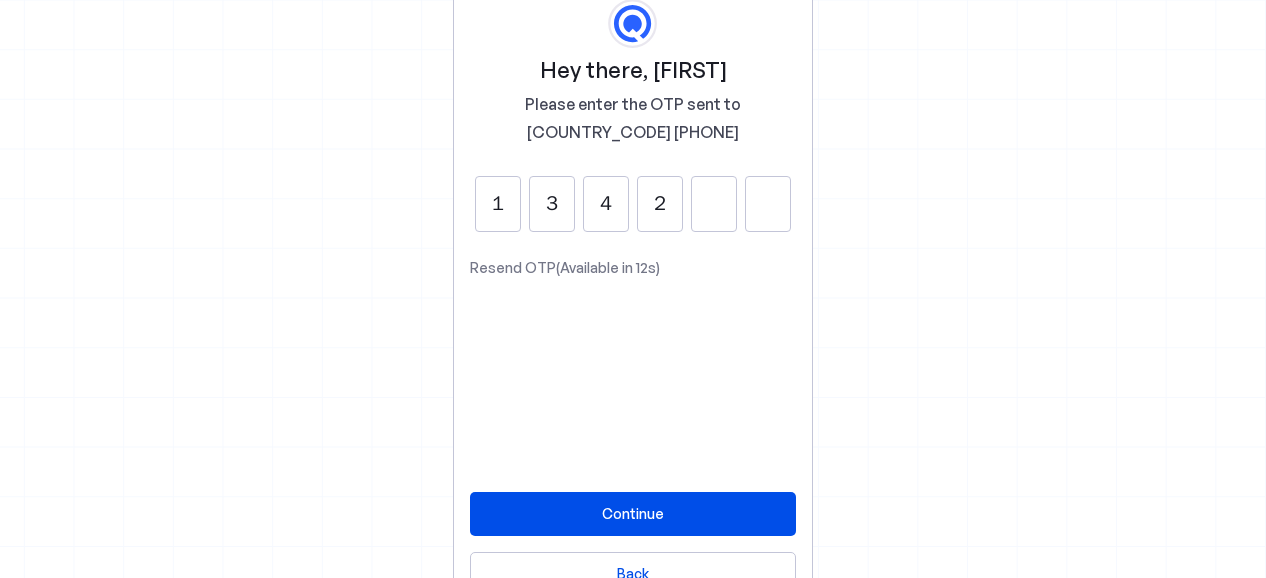 type on "2" 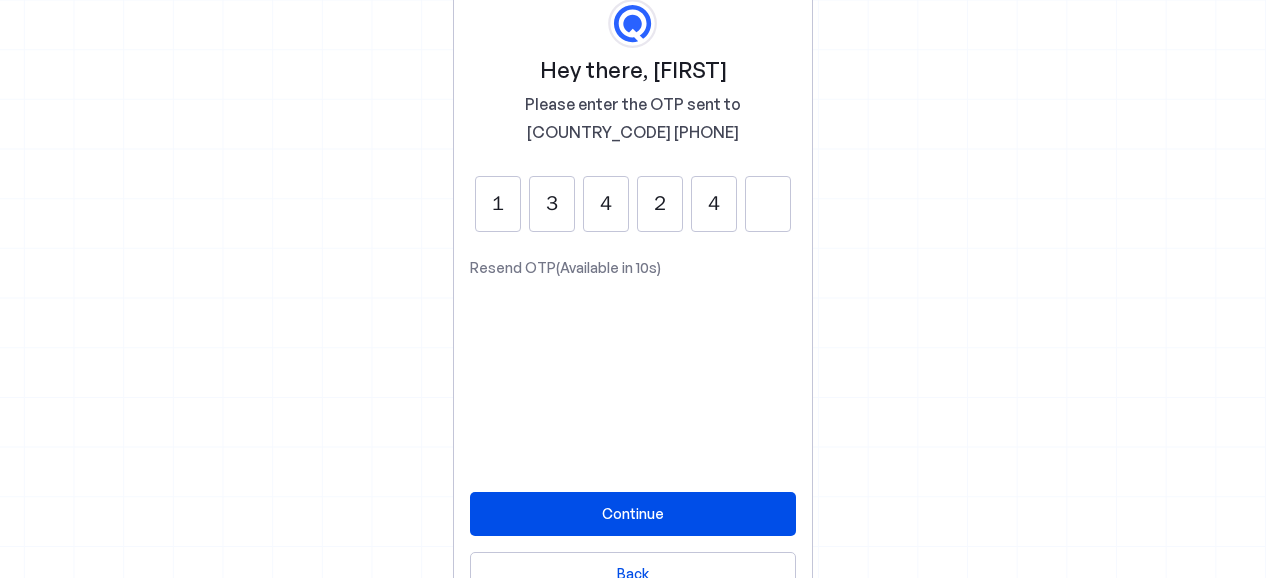 type on "4" 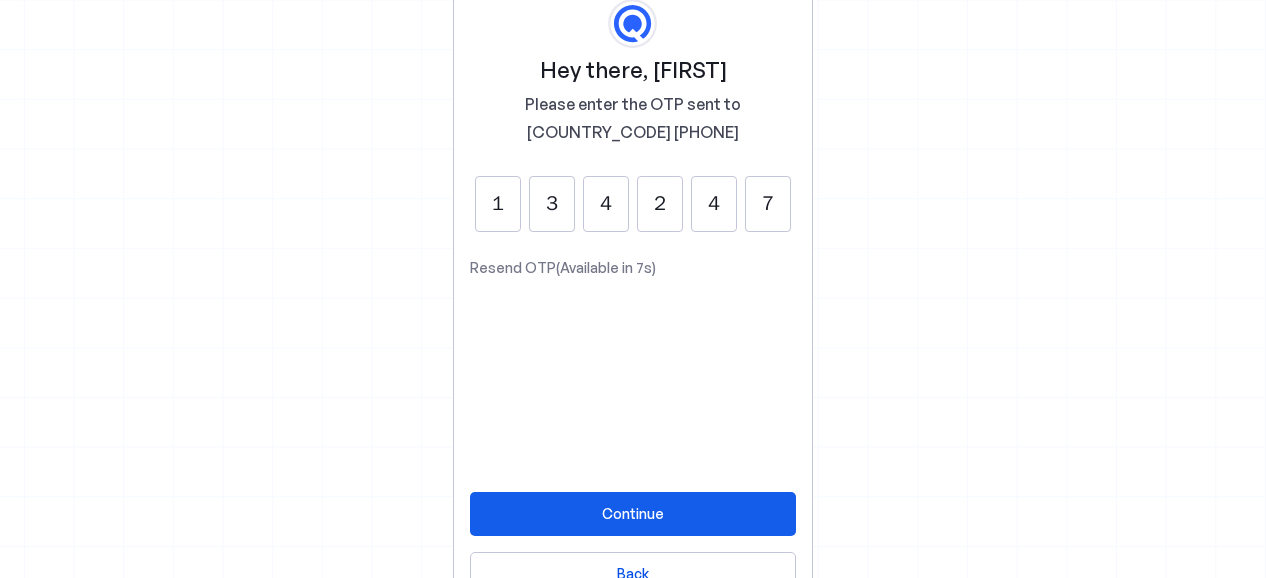 type on "7" 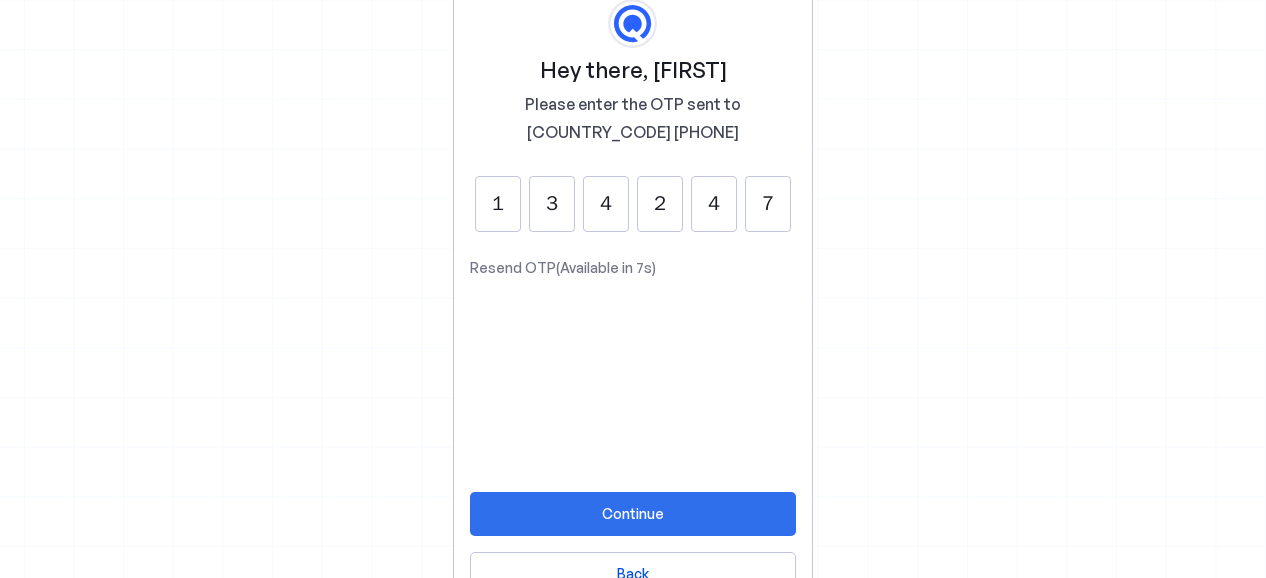 click at bounding box center (633, 514) 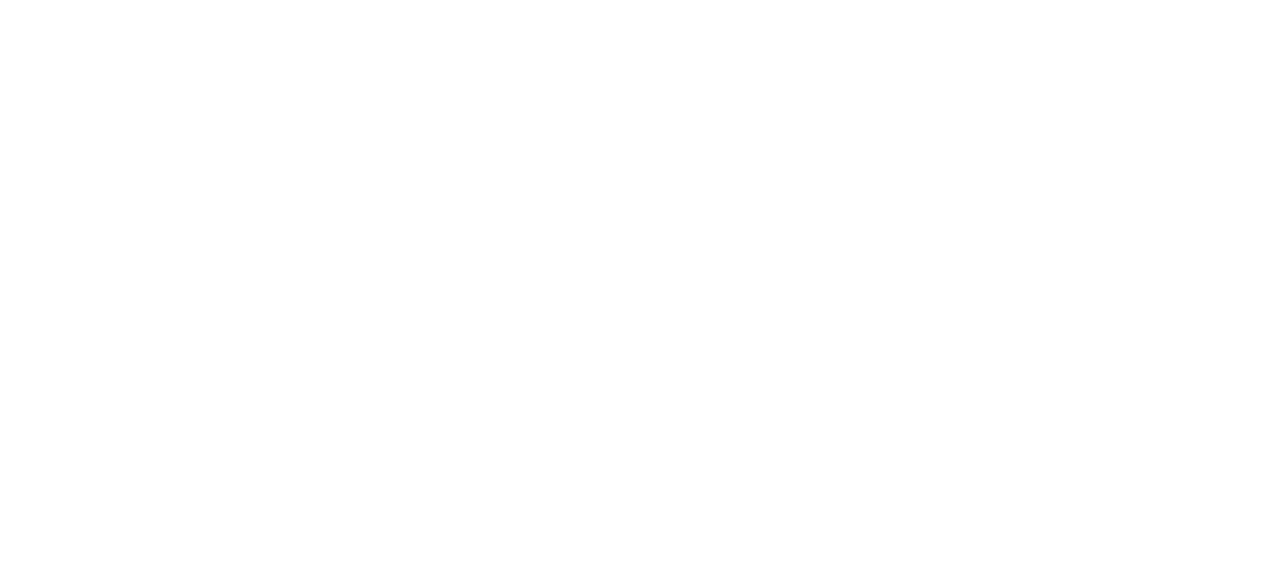 scroll, scrollTop: 0, scrollLeft: 0, axis: both 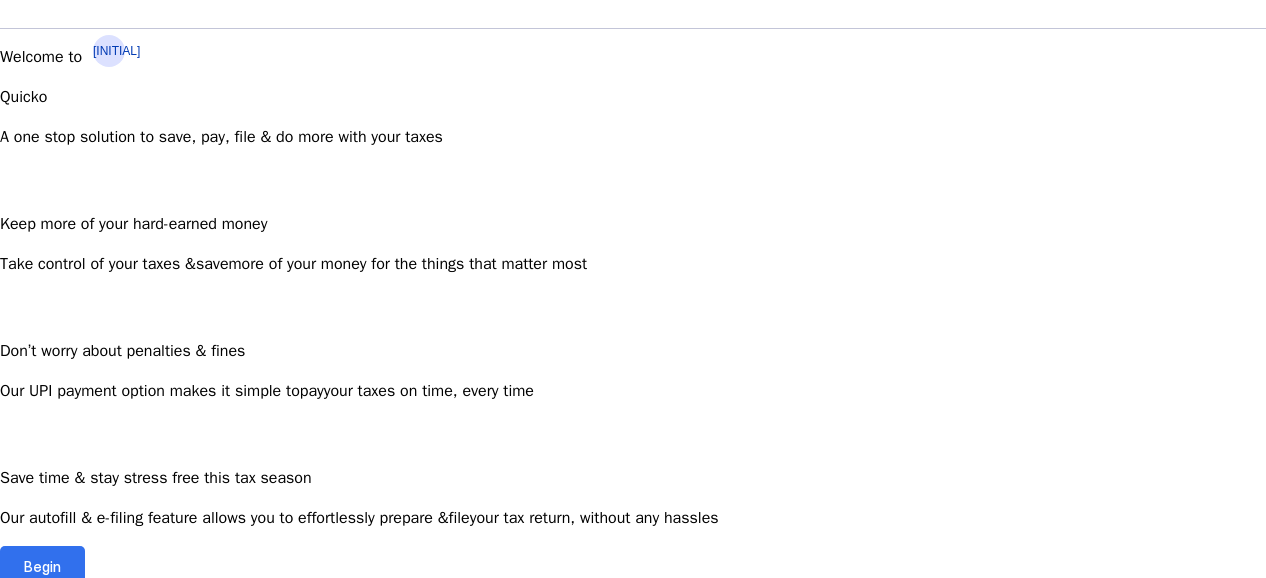 click on "Begin" at bounding box center [42, 566] 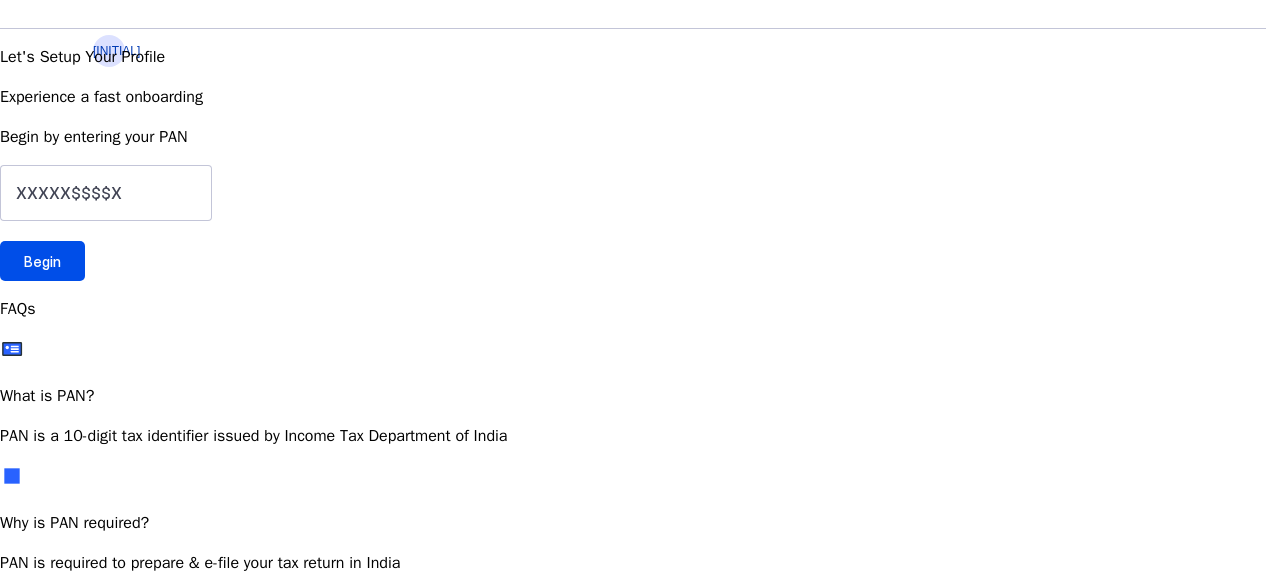 scroll, scrollTop: 0, scrollLeft: 0, axis: both 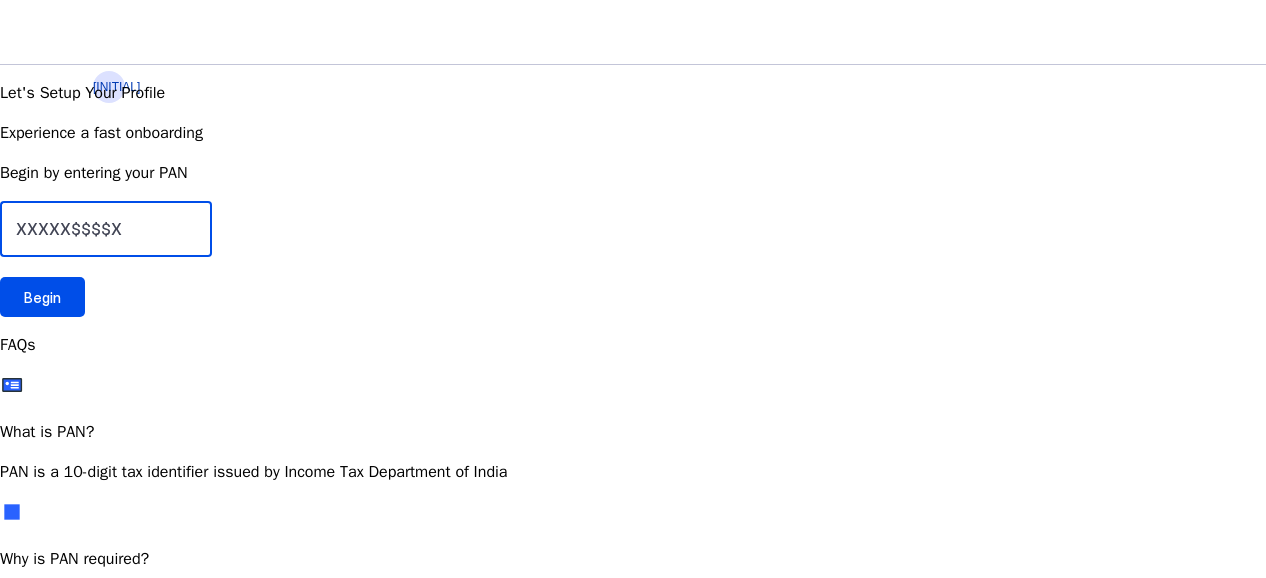 click at bounding box center [106, 229] 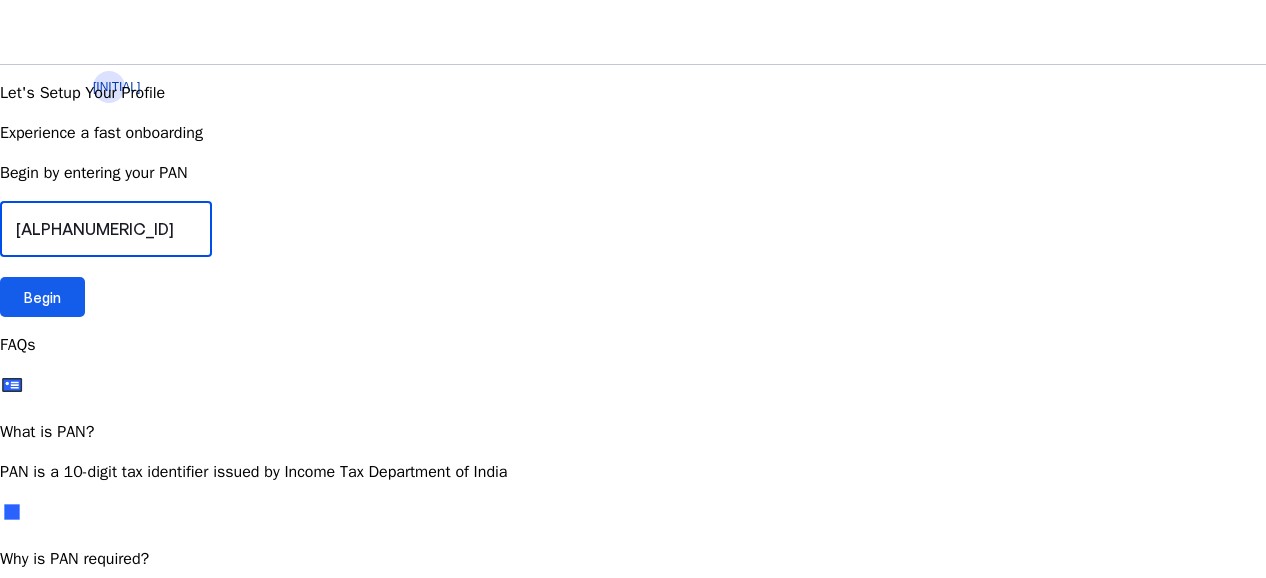 type on "[ALPHANUMERIC_ID]" 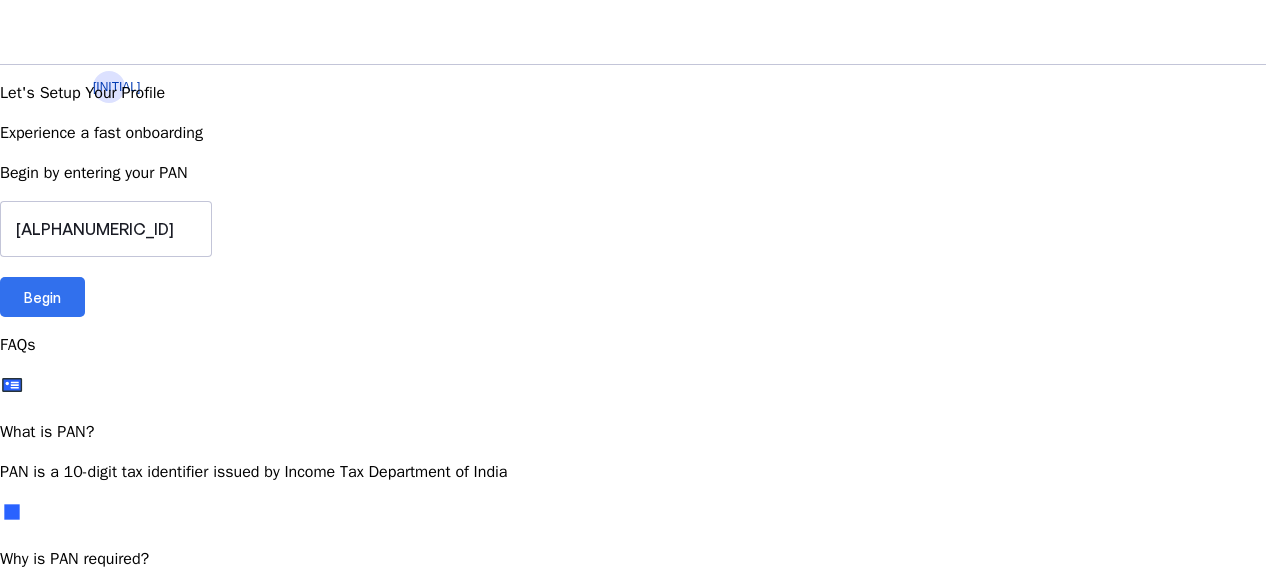 click at bounding box center (42, 297) 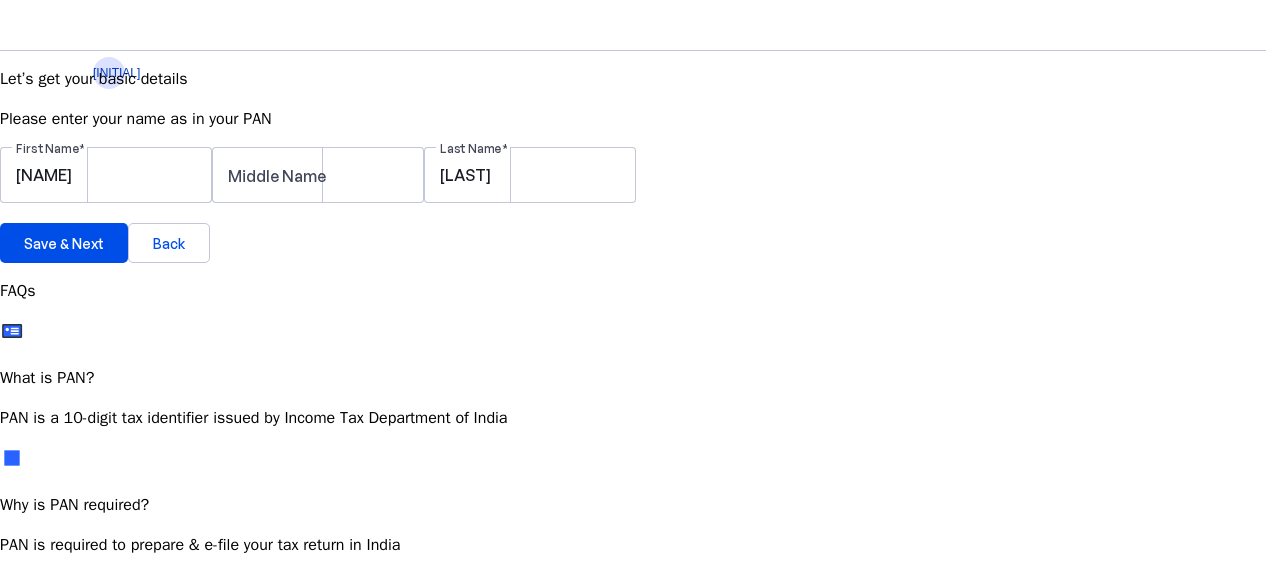 scroll, scrollTop: 18, scrollLeft: 0, axis: vertical 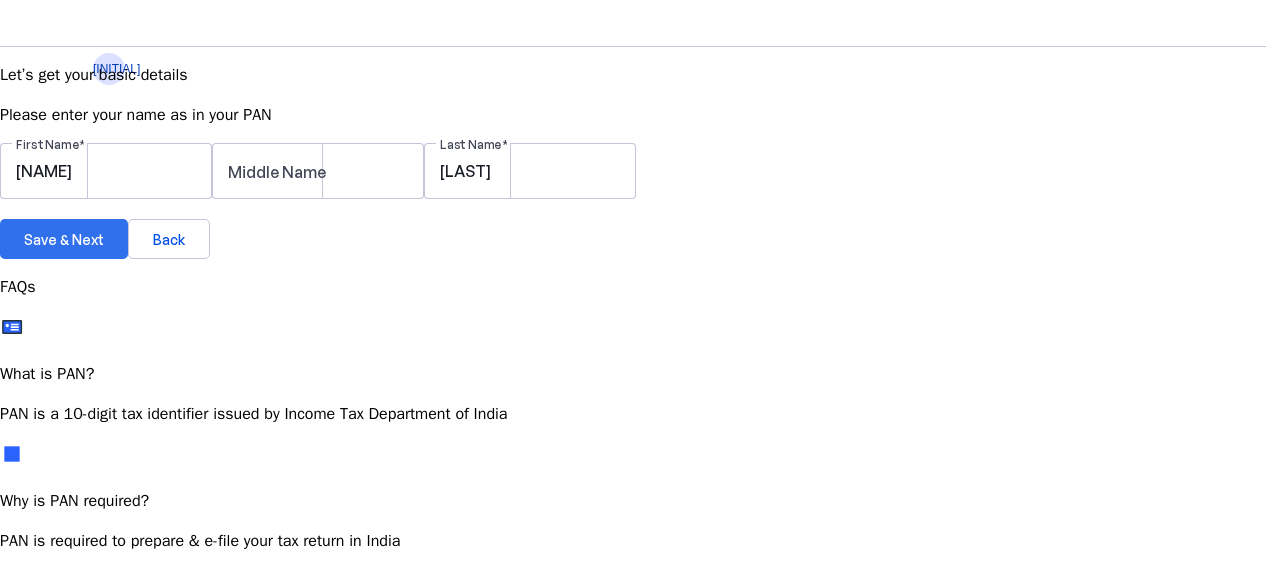 click on "Save & Next" at bounding box center [64, 239] 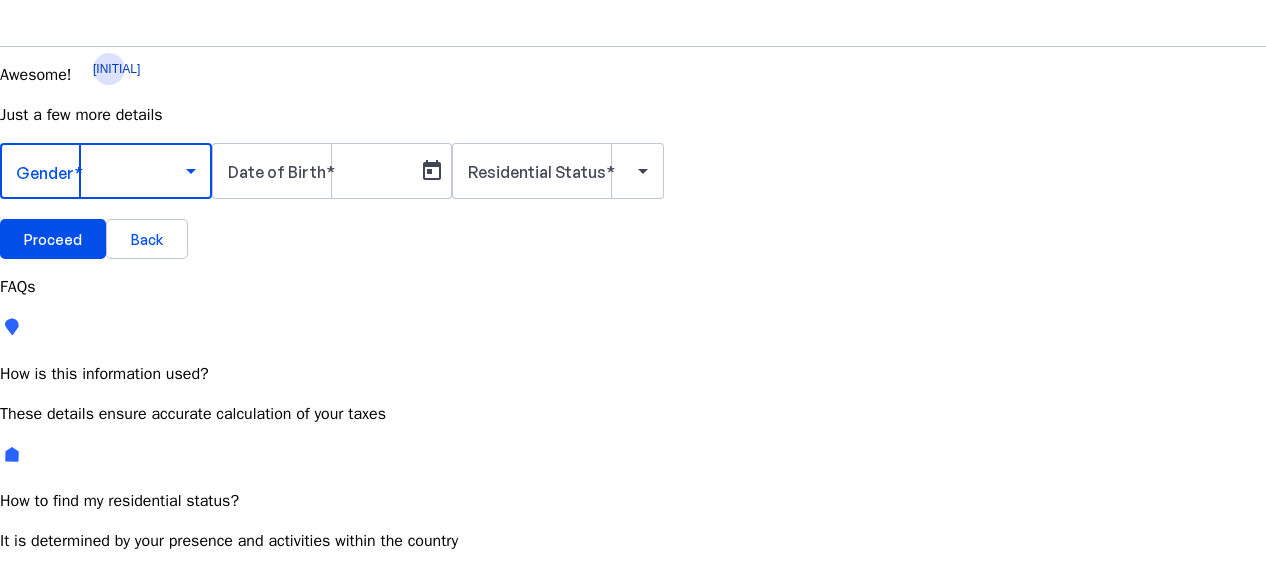 click at bounding box center [101, 171] 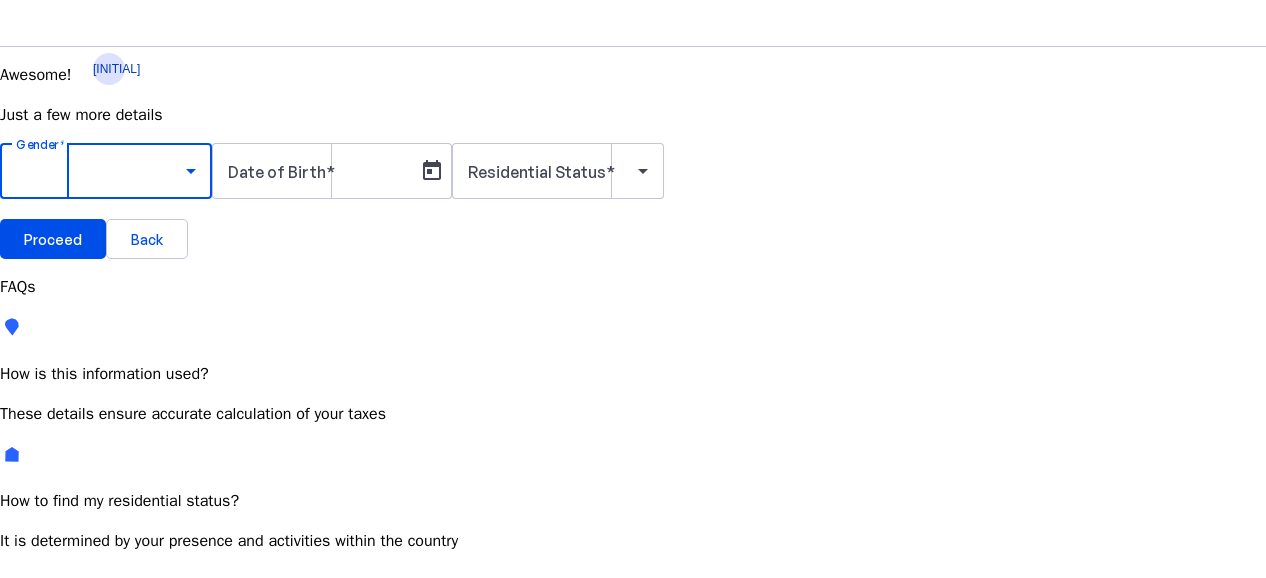 click on "Male" at bounding box center (154, 728) 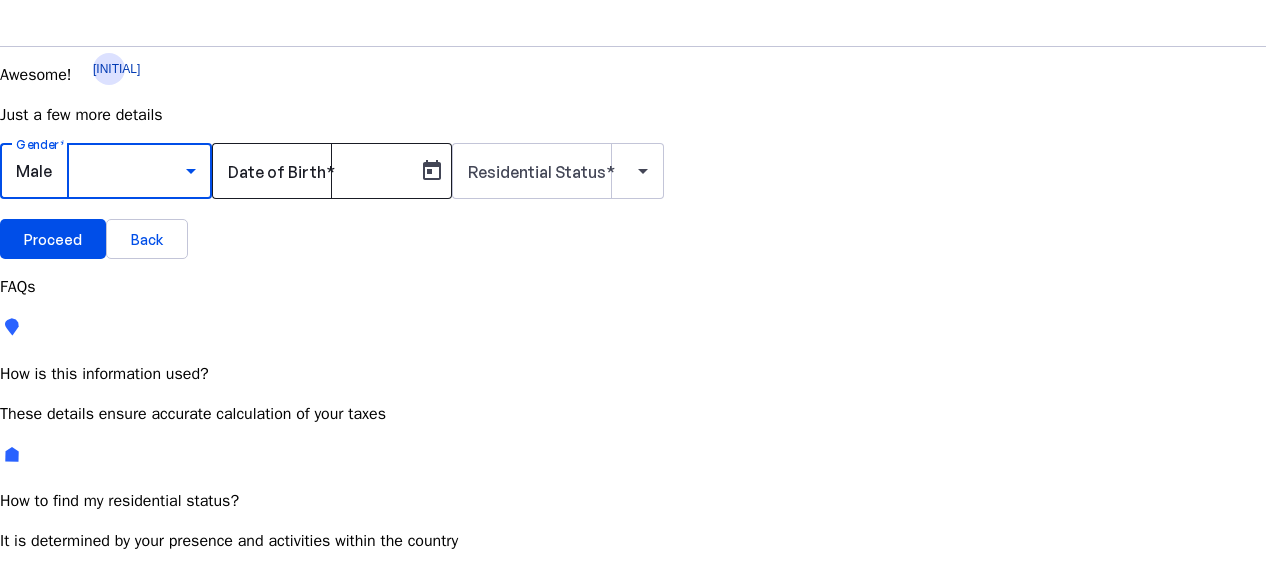 click on "Date of Birth" at bounding box center [277, 172] 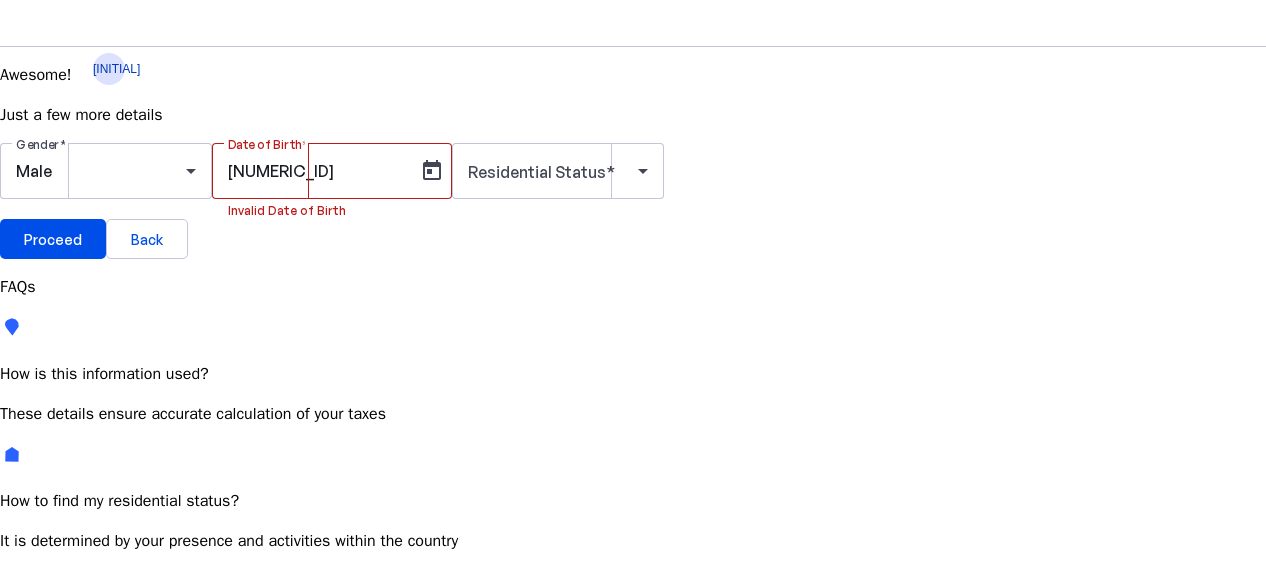 click on "Gender Male Date of Birth [NUMERIC_ID] Invalid Date of Birth Residential Status" at bounding box center (633, 181) 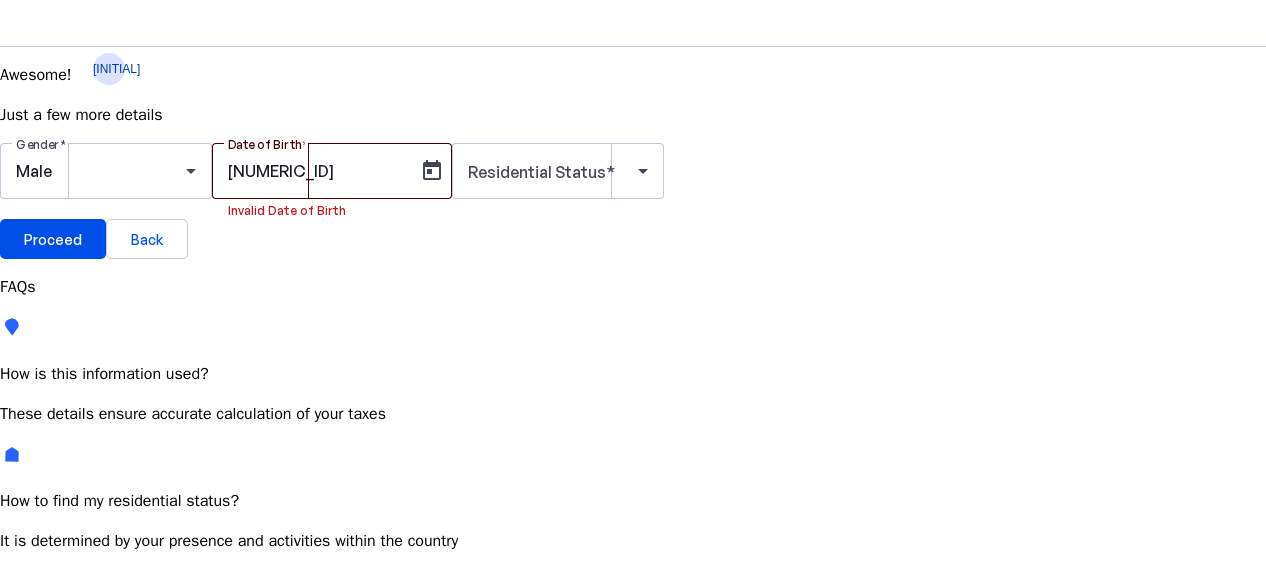 click on "[NUMERIC_ID]" at bounding box center (318, 171) 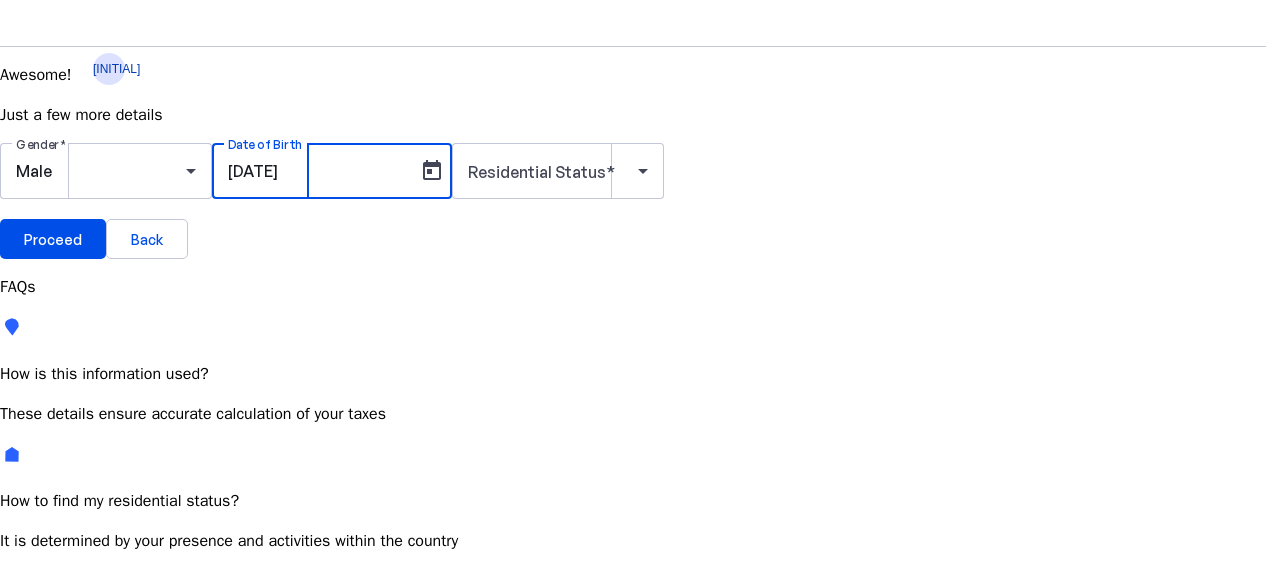 type on "[DATE]" 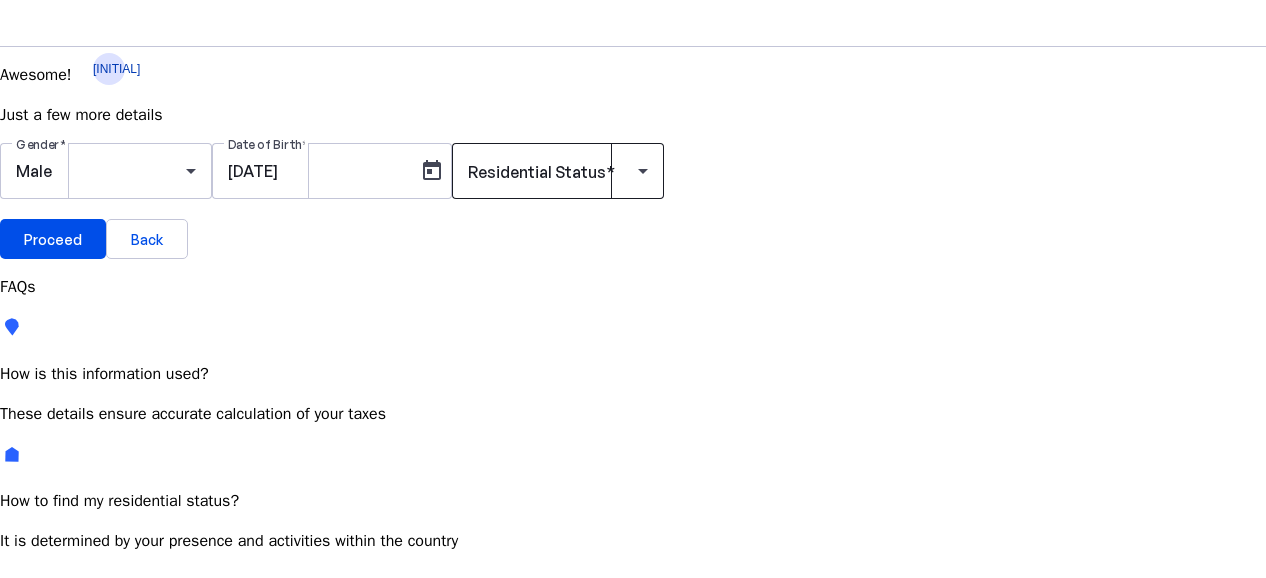click at bounding box center [610, 172] 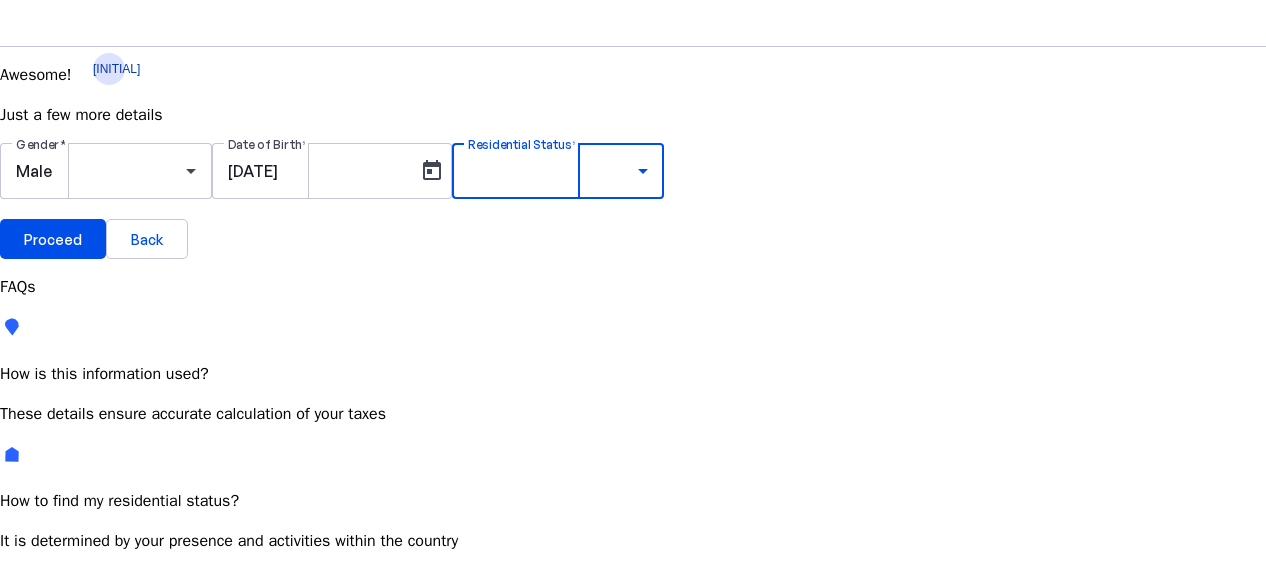 click on "Resident Most Common" at bounding box center [72, 748] 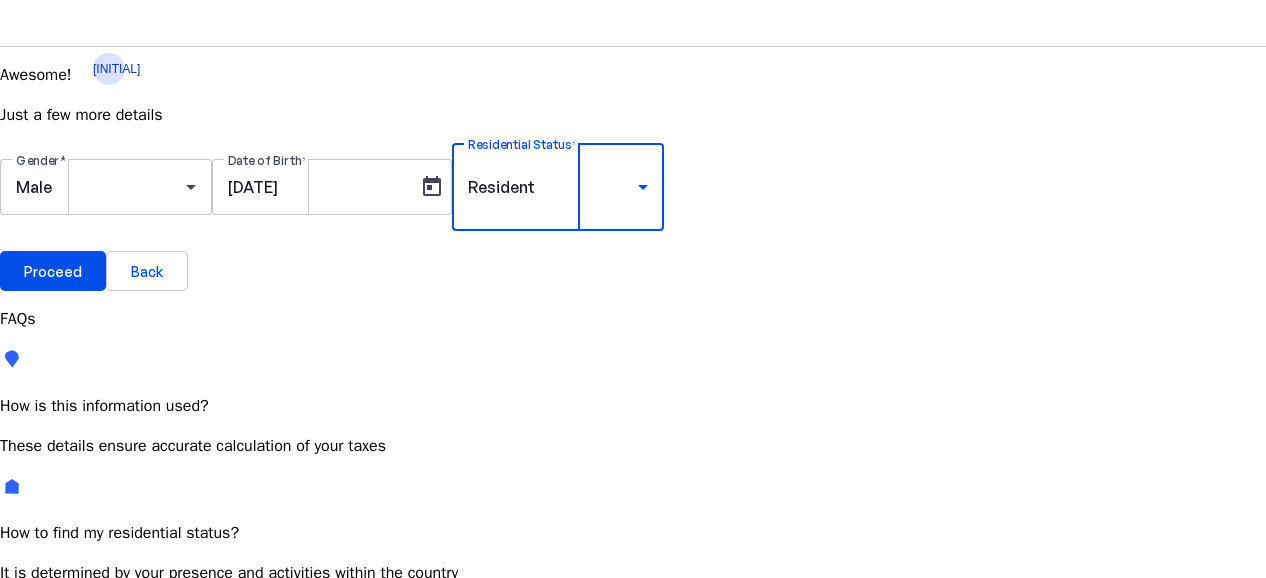 scroll, scrollTop: 22, scrollLeft: 0, axis: vertical 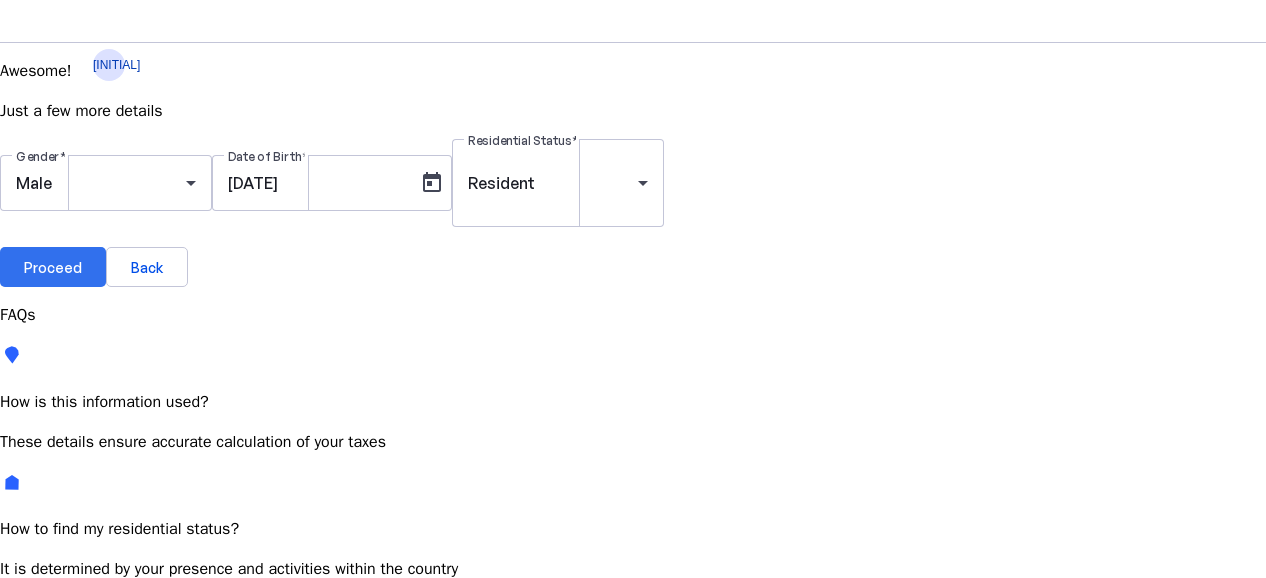 click at bounding box center (53, 267) 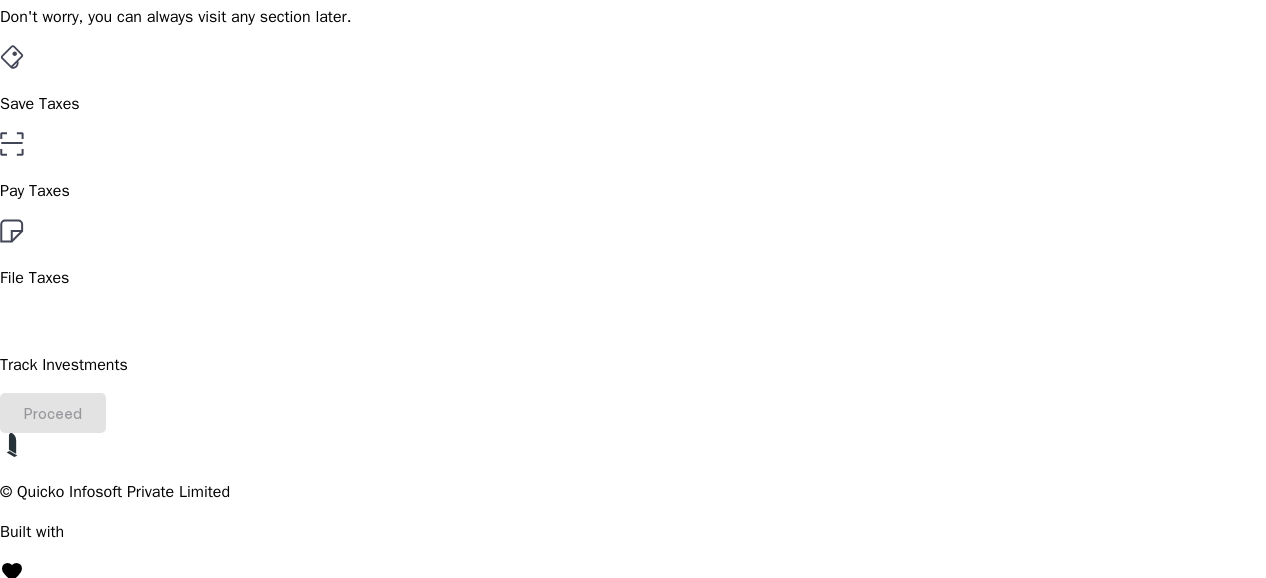 scroll, scrollTop: 140, scrollLeft: 0, axis: vertical 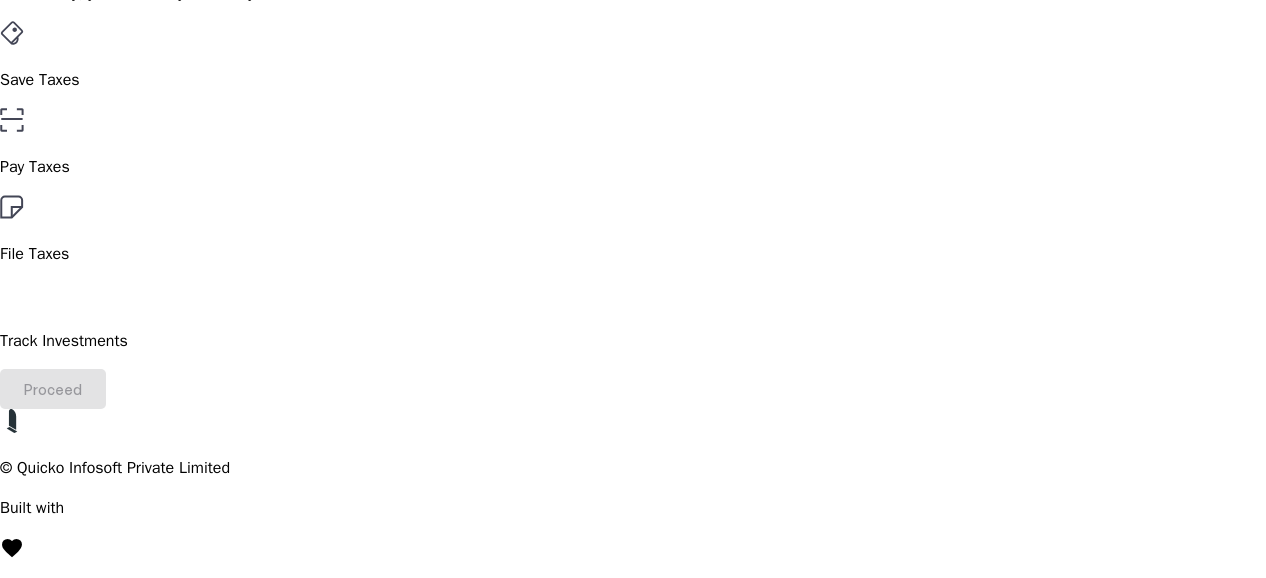 click on "File Taxes" at bounding box center (633, 80) 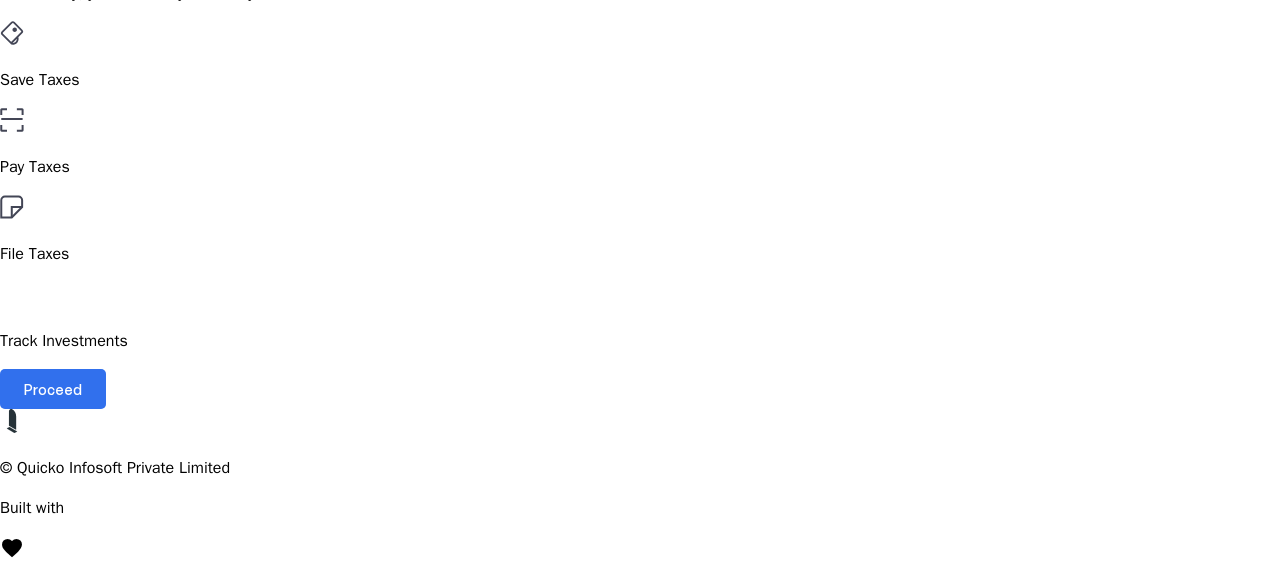 click on "Proceed" at bounding box center [53, 389] 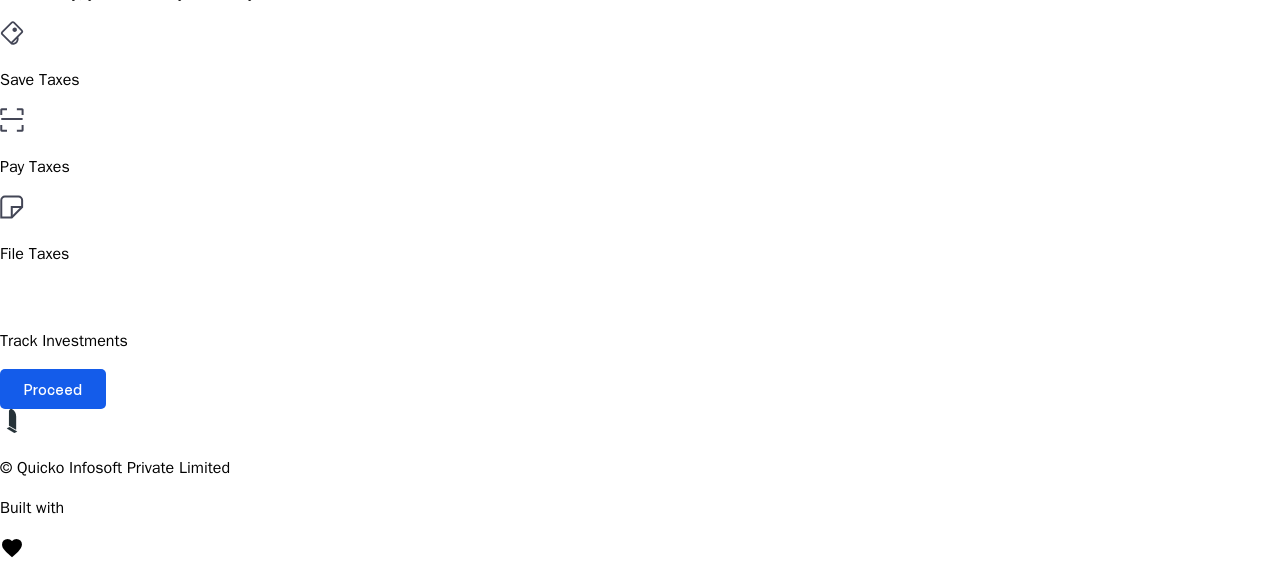 scroll, scrollTop: 0, scrollLeft: 0, axis: both 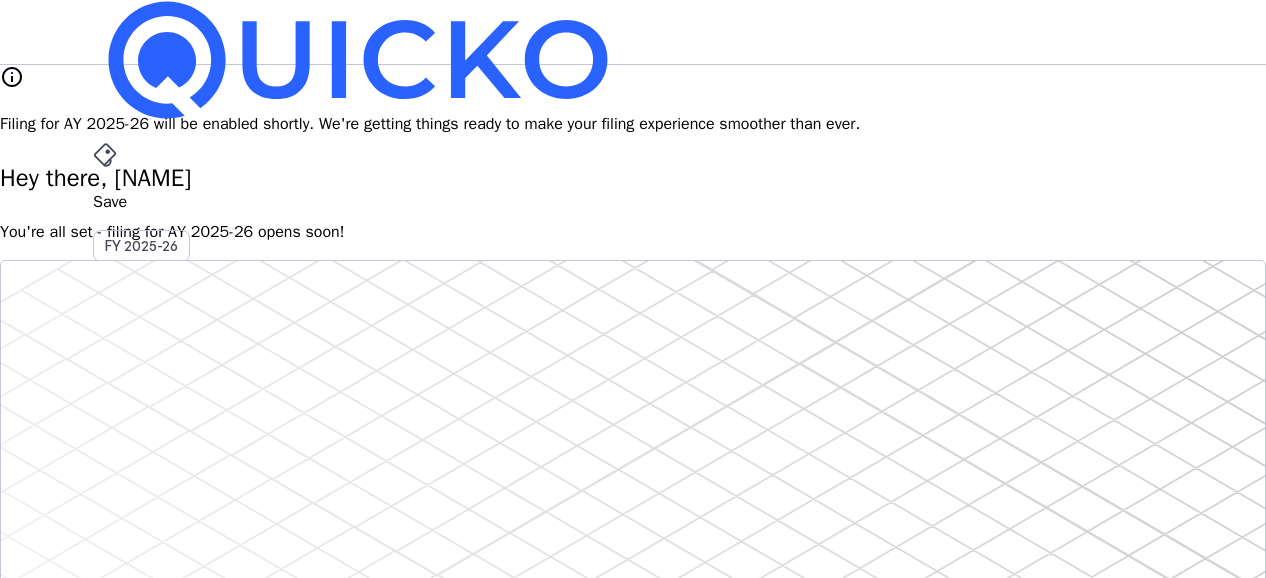 click on "File" at bounding box center [633, 408] 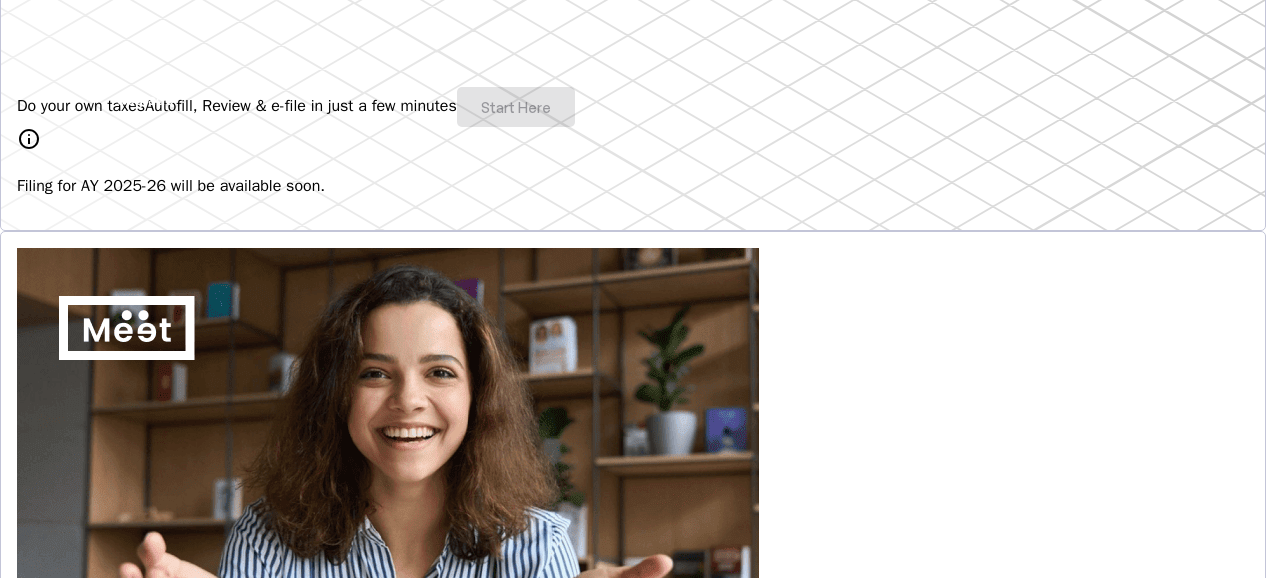 scroll, scrollTop: 0, scrollLeft: 0, axis: both 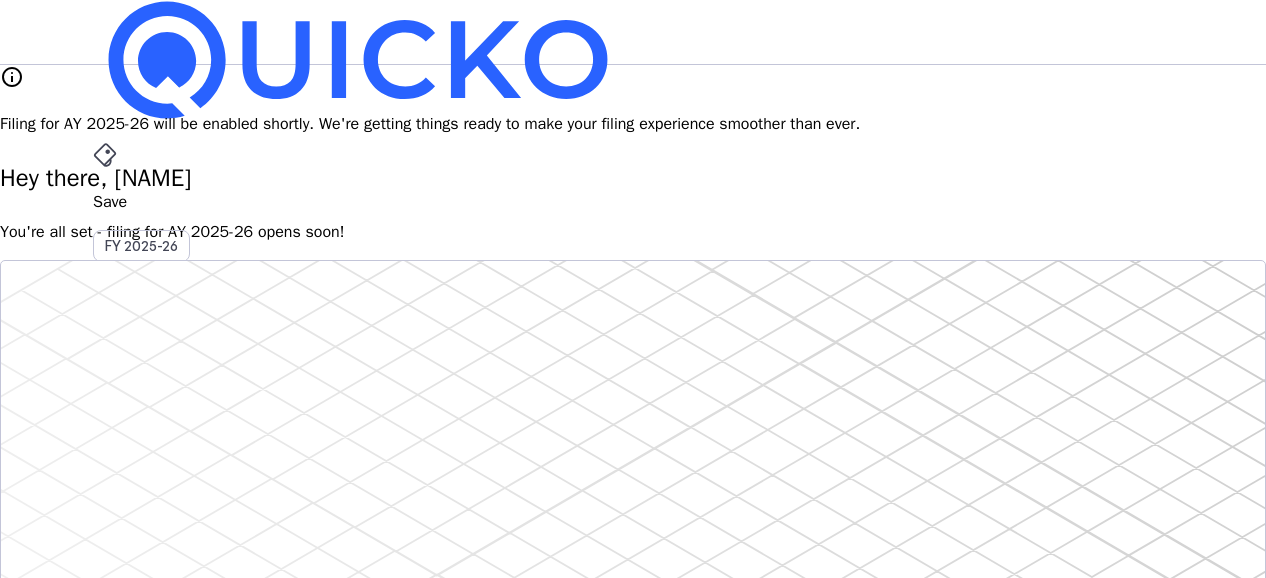 click on "File" at bounding box center [633, 408] 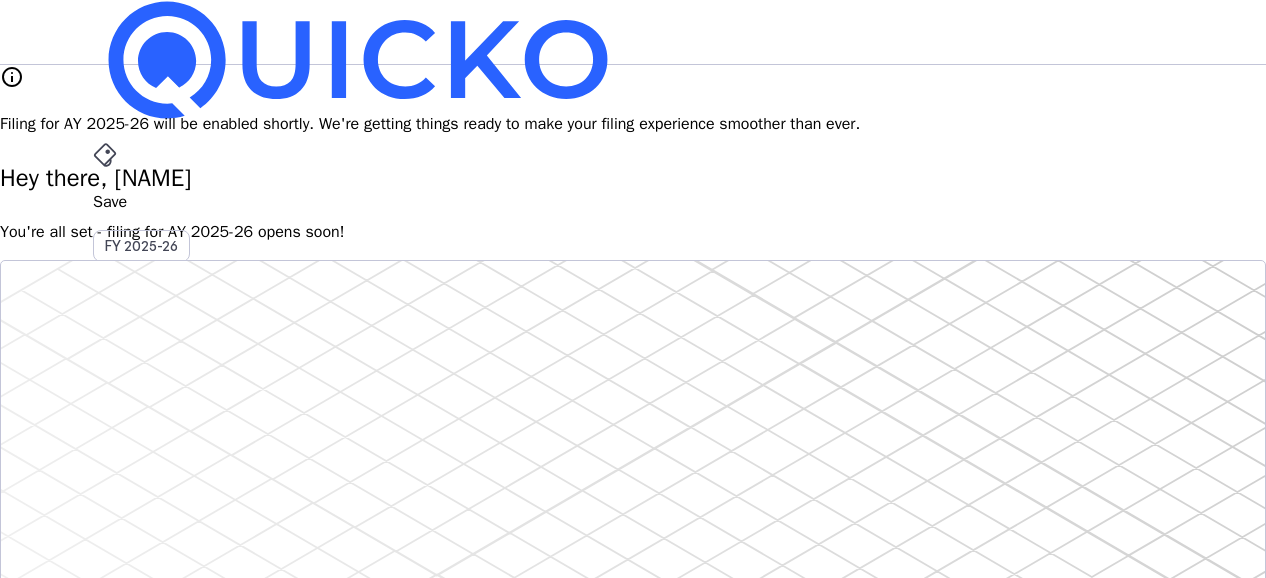click on "AY 2025-26" at bounding box center (142, 452) 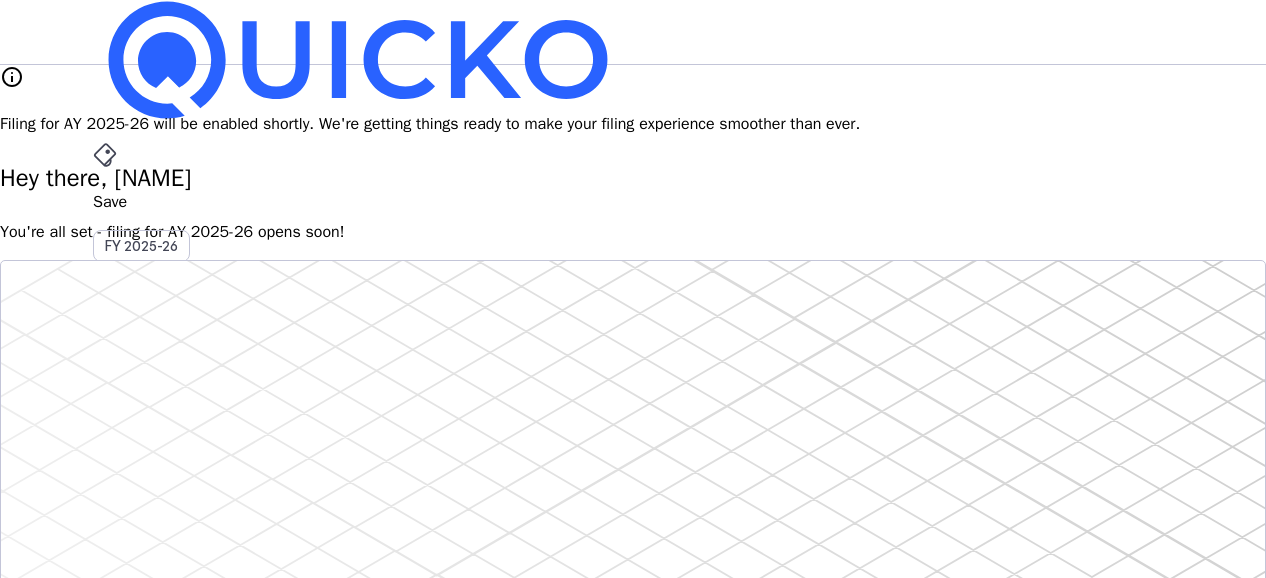 drag, startPoint x: 233, startPoint y: 214, endPoint x: 455, endPoint y: 218, distance: 222.03603 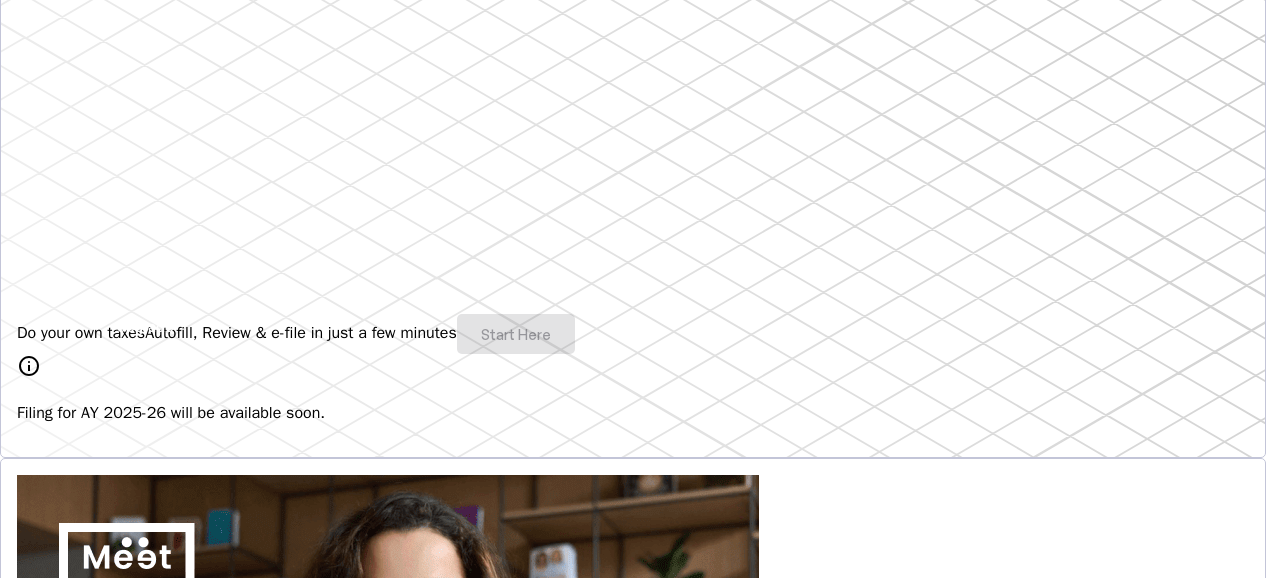 scroll, scrollTop: 0, scrollLeft: 0, axis: both 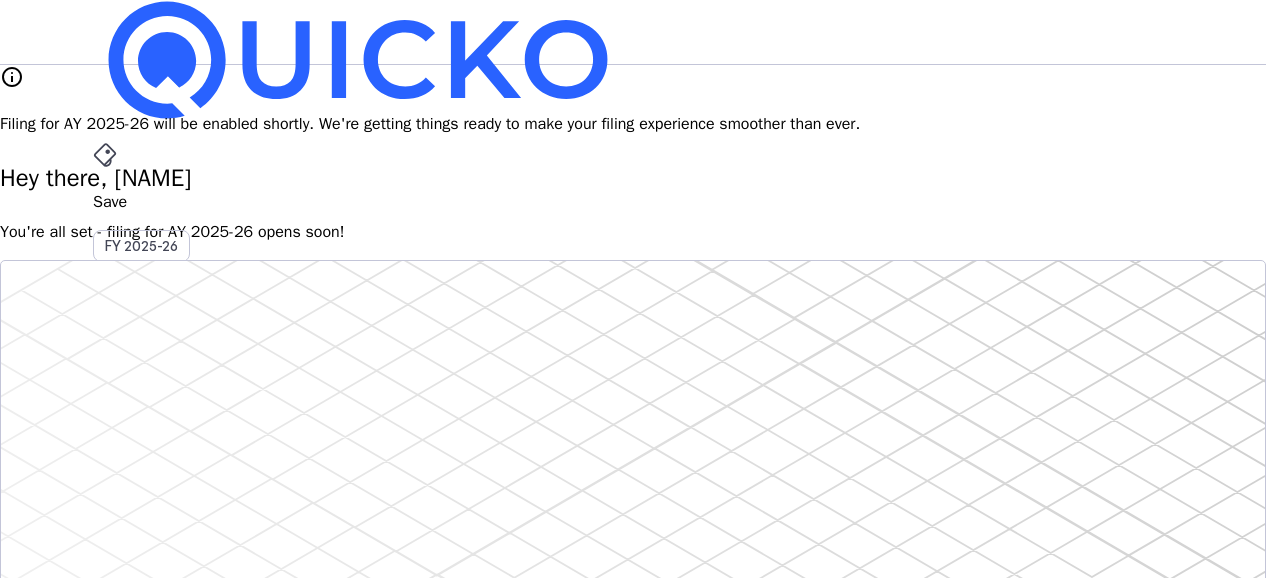 click on "arrow_drop_down" at bounding box center (105, 536) 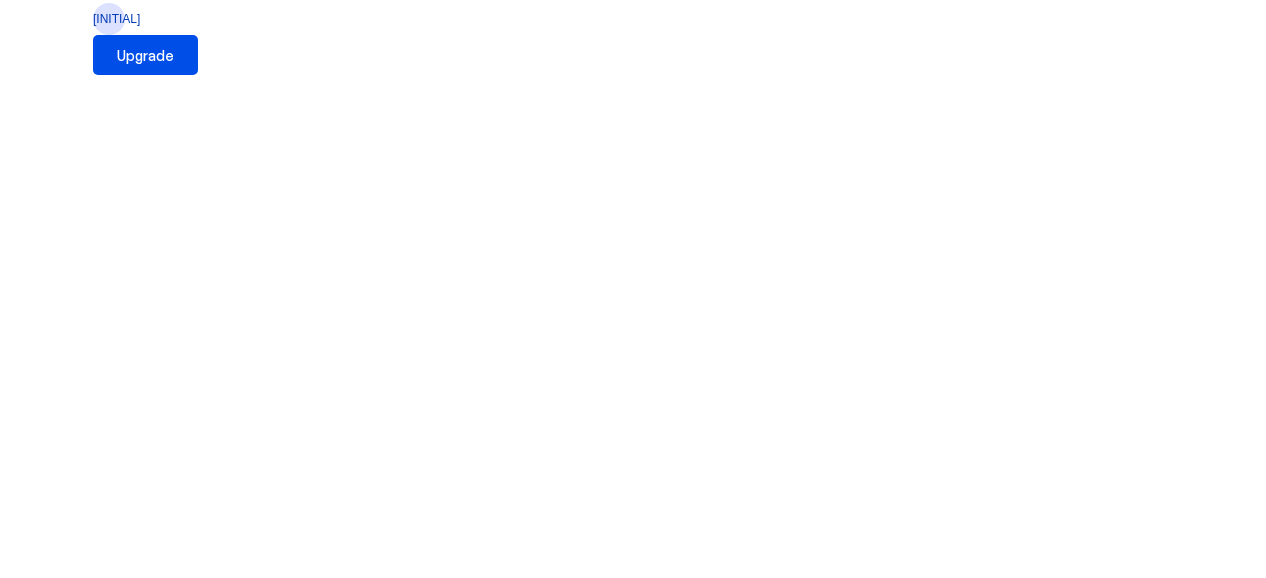scroll, scrollTop: 0, scrollLeft: 0, axis: both 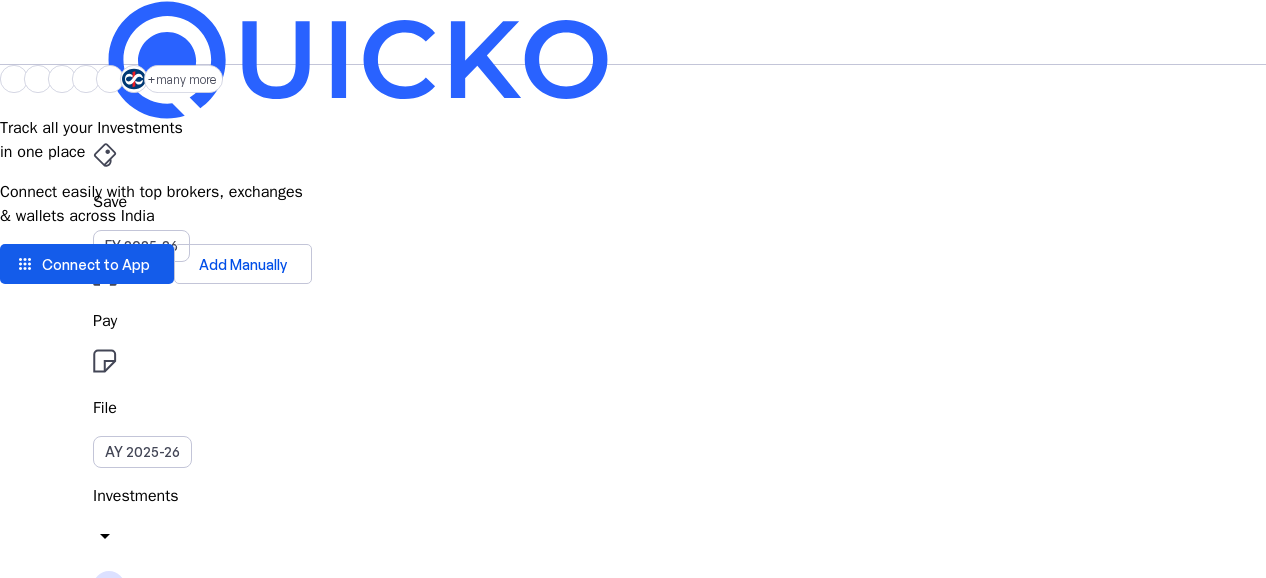 click on "Connect to App" at bounding box center [96, 264] 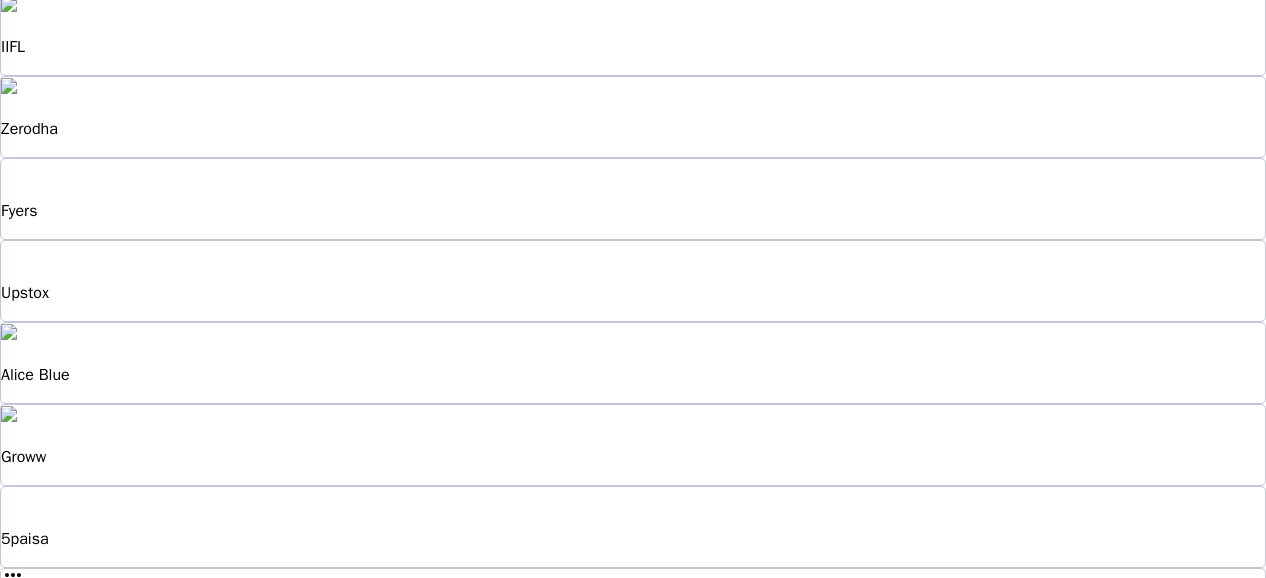 scroll, scrollTop: 491, scrollLeft: 0, axis: vertical 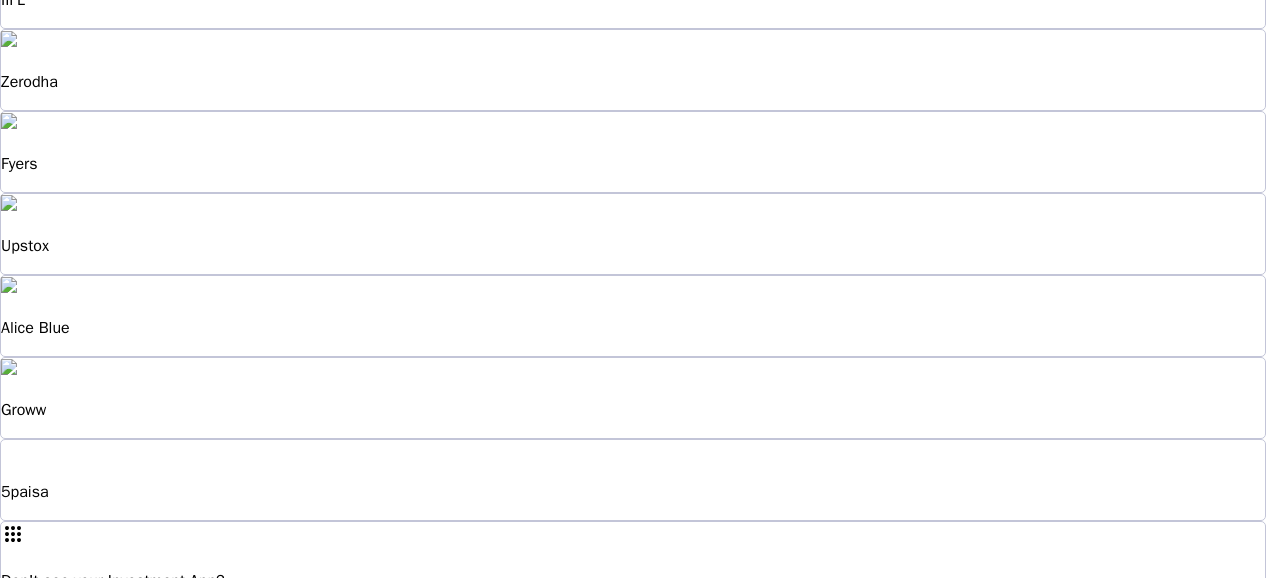 click on "Lemonn" at bounding box center [102, 721] 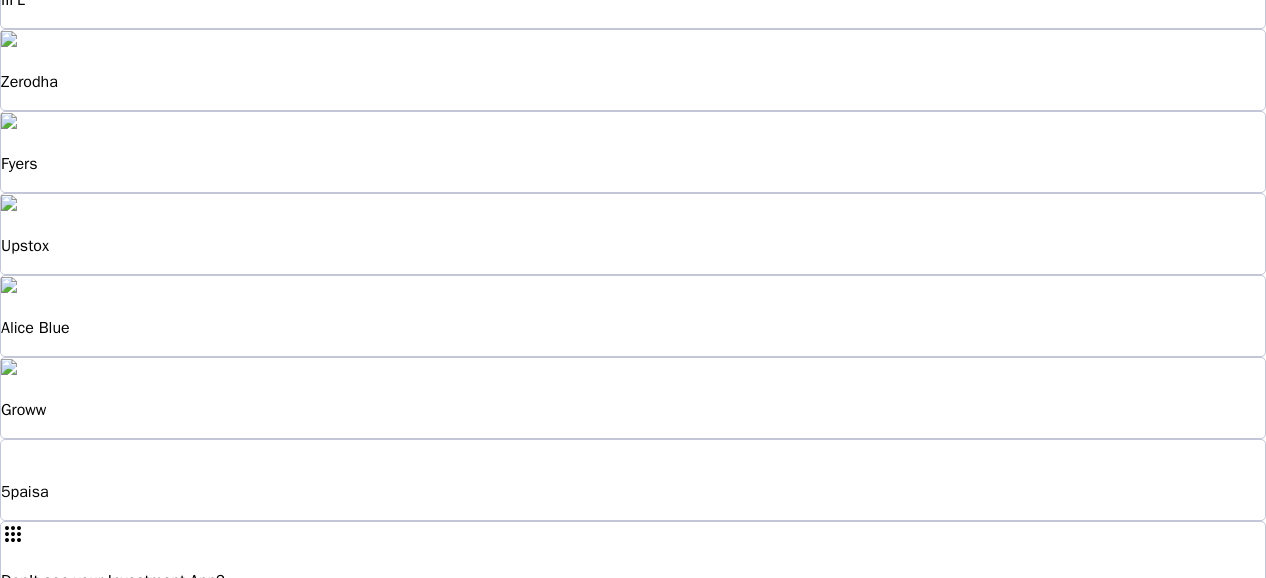 scroll, scrollTop: 0, scrollLeft: 0, axis: both 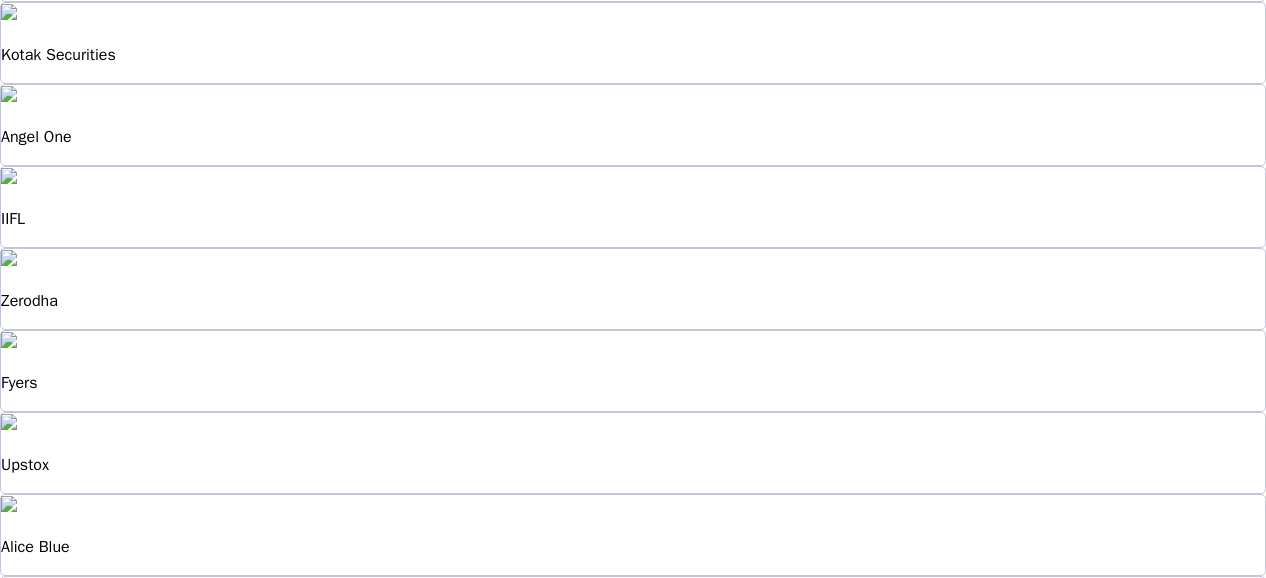 click on "Zerodha" at bounding box center [633, 289] 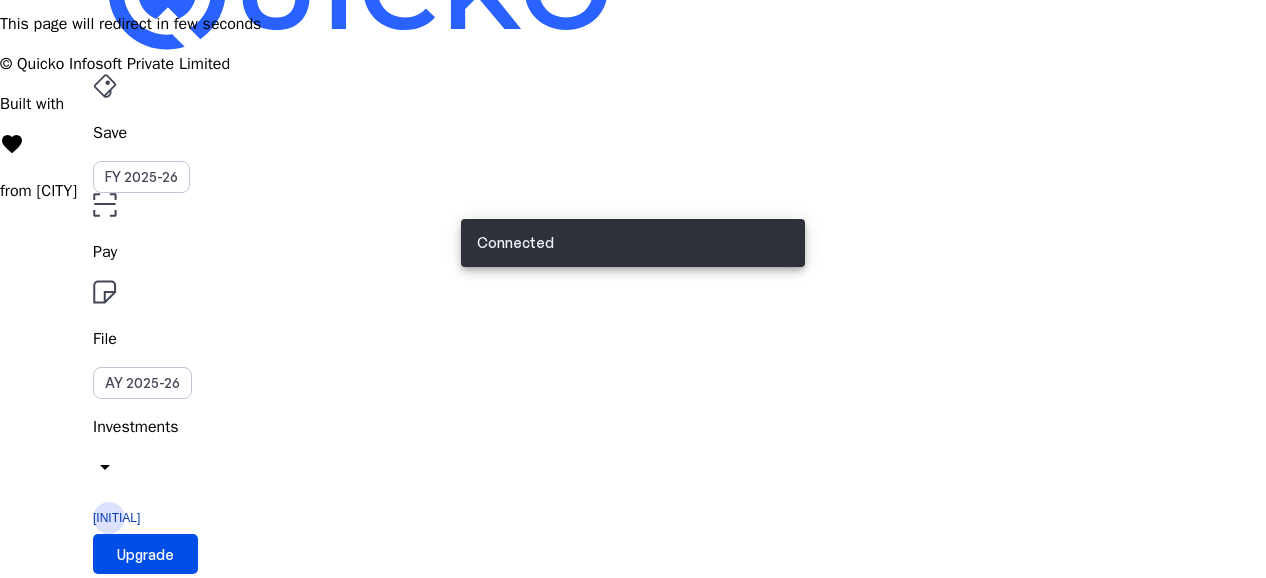 scroll, scrollTop: 0, scrollLeft: 0, axis: both 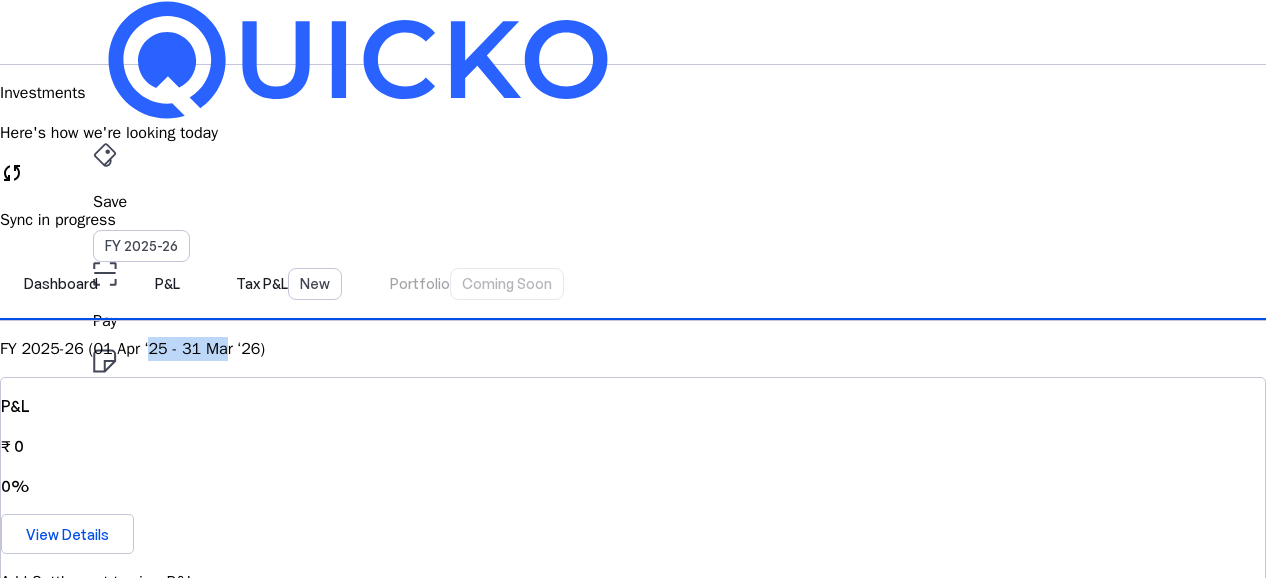 drag, startPoint x: 217, startPoint y: 316, endPoint x: 280, endPoint y: 315, distance: 63.007935 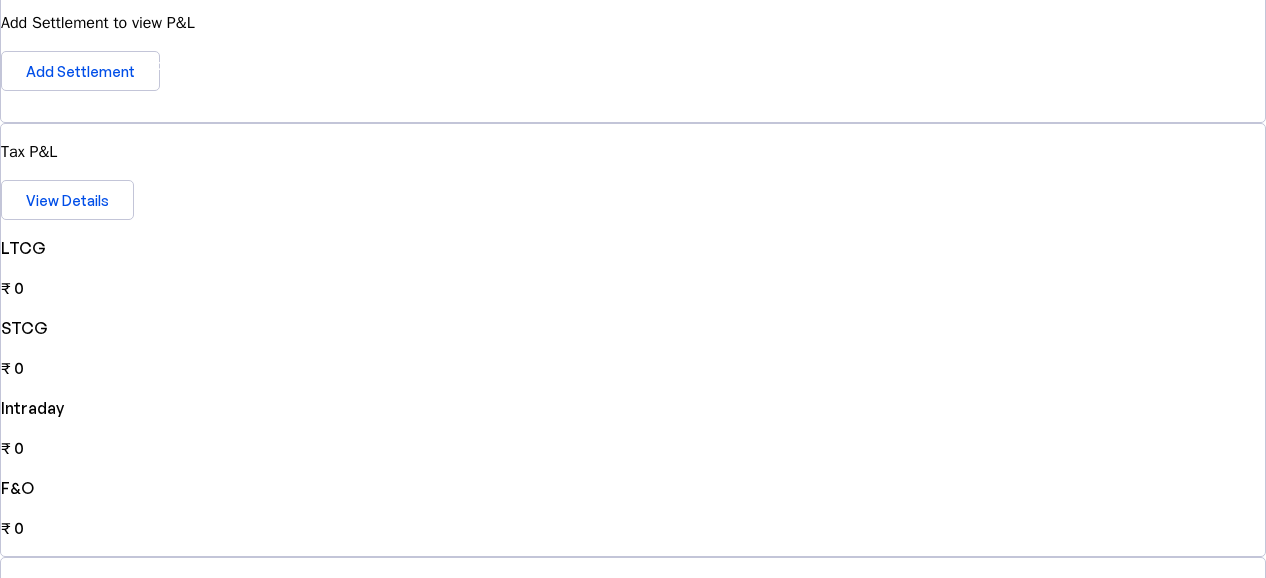 scroll, scrollTop: 0, scrollLeft: 0, axis: both 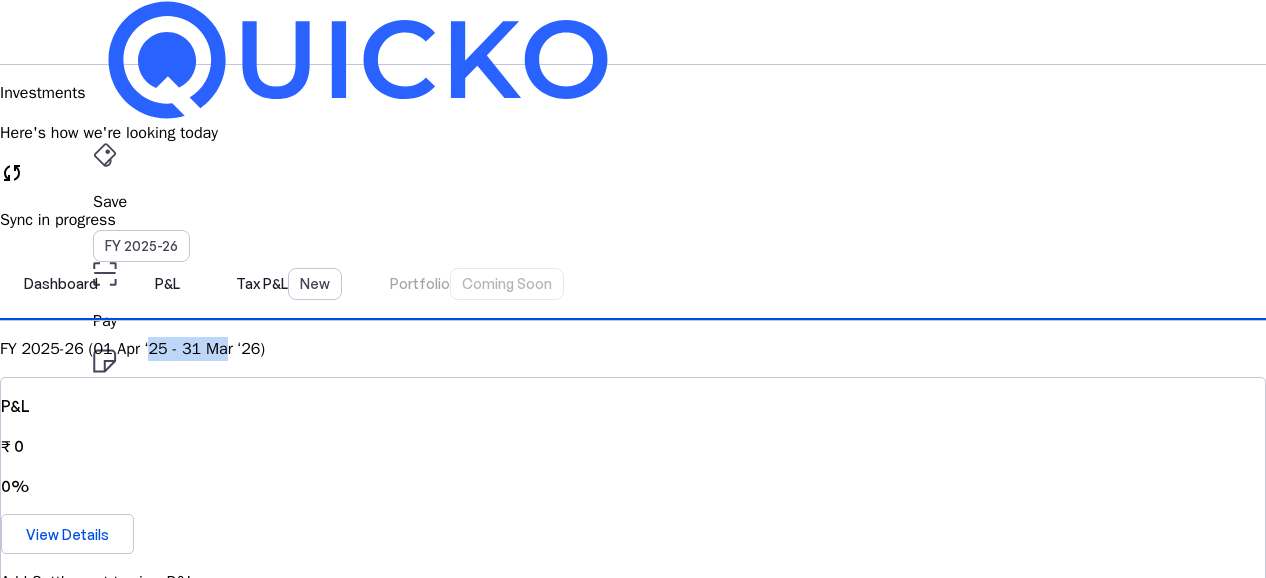 click on "AY 2025-26" at bounding box center (142, 452) 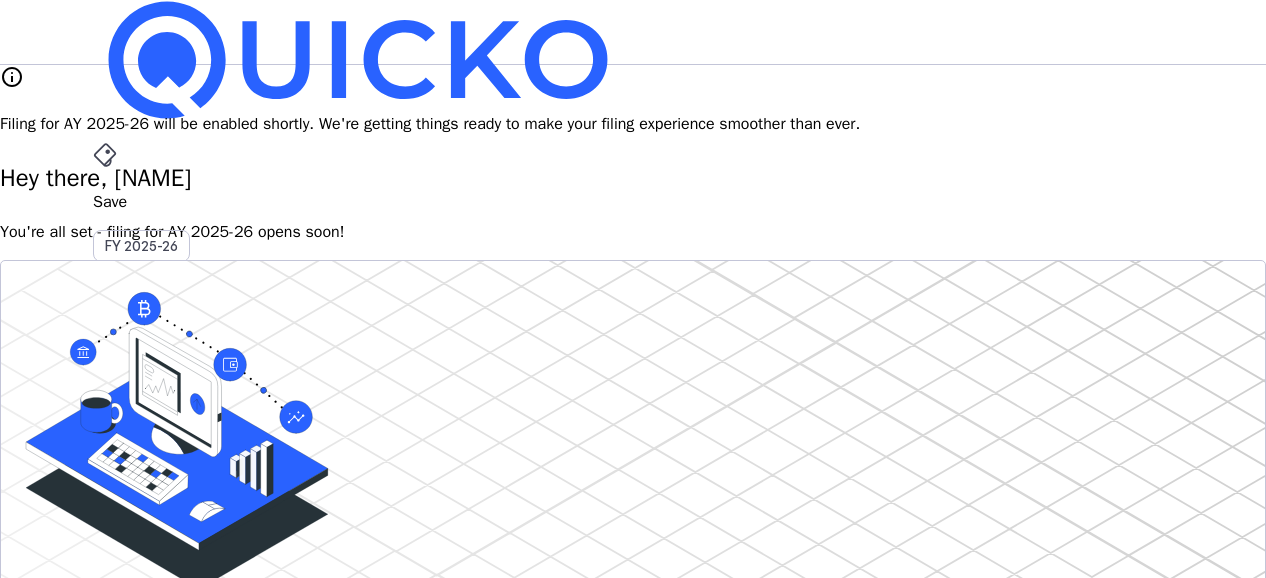 click on "File" at bounding box center [633, 408] 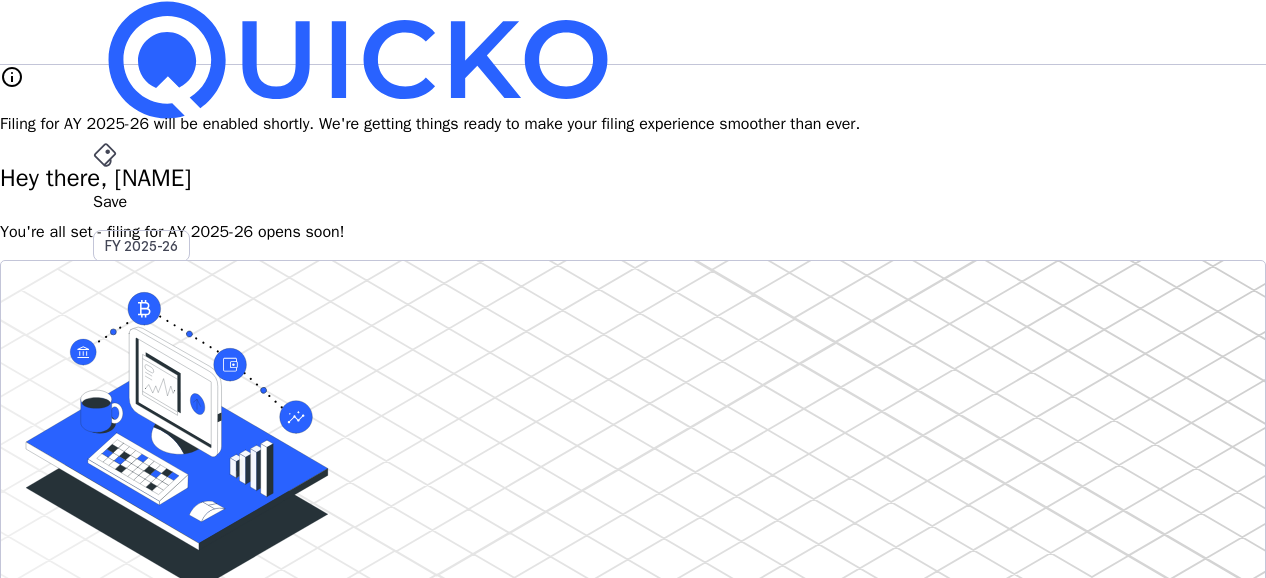 click on "File AY 2025-26" at bounding box center (633, 202) 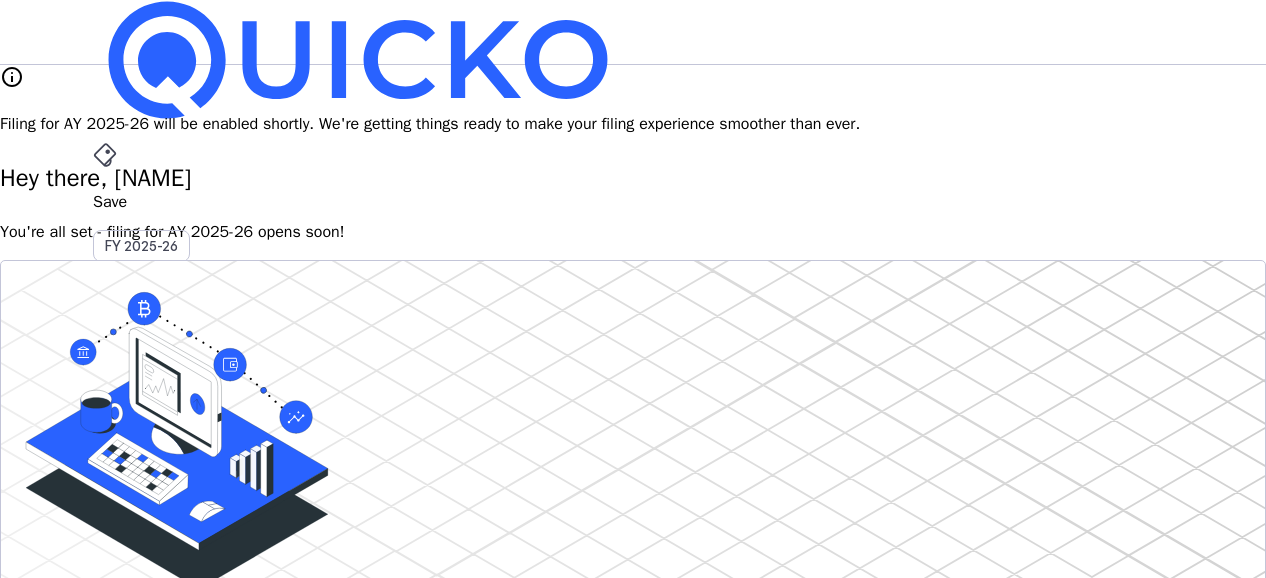 click on "arrow_drop_down" at bounding box center [105, 536] 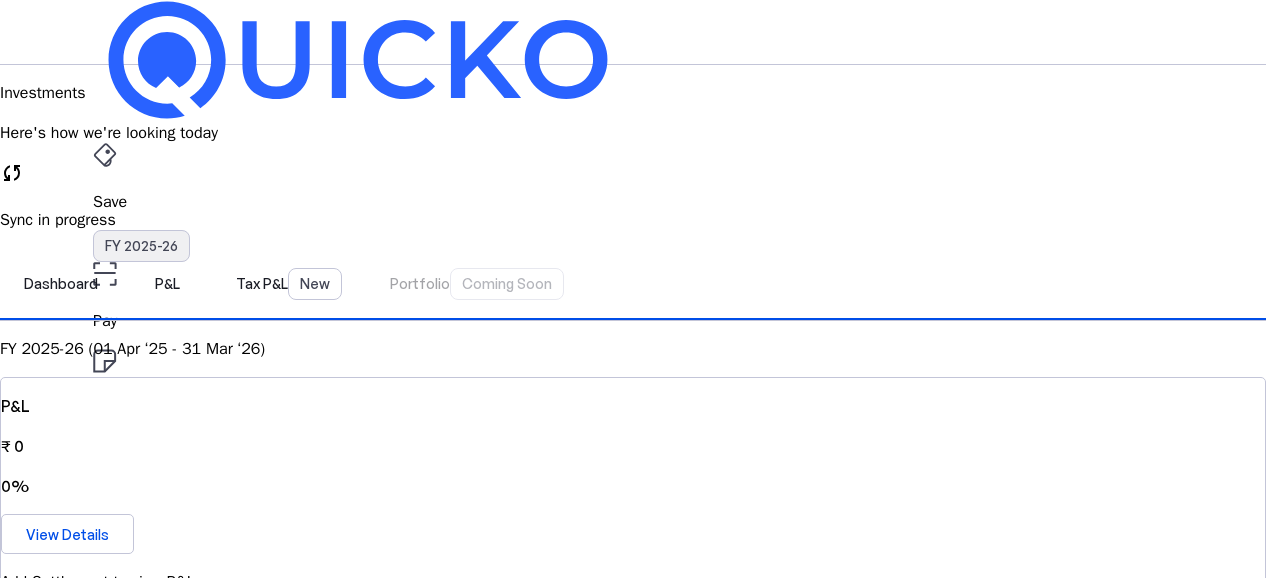click on "FY 2025-26" at bounding box center (141, 246) 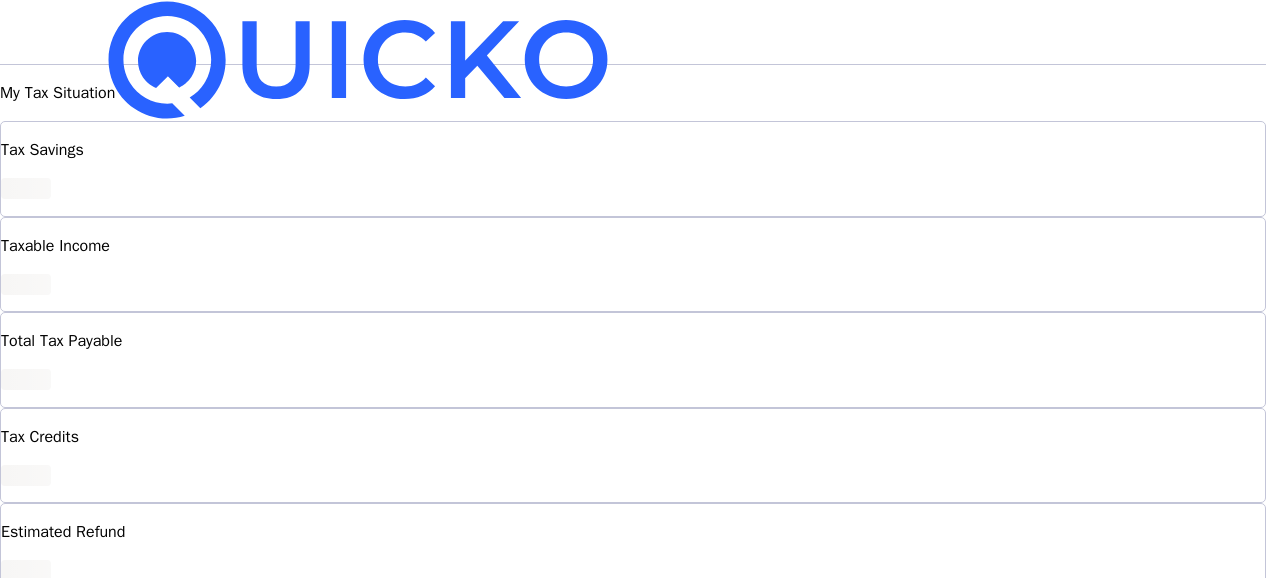 click on "Save" at bounding box center [633, 202] 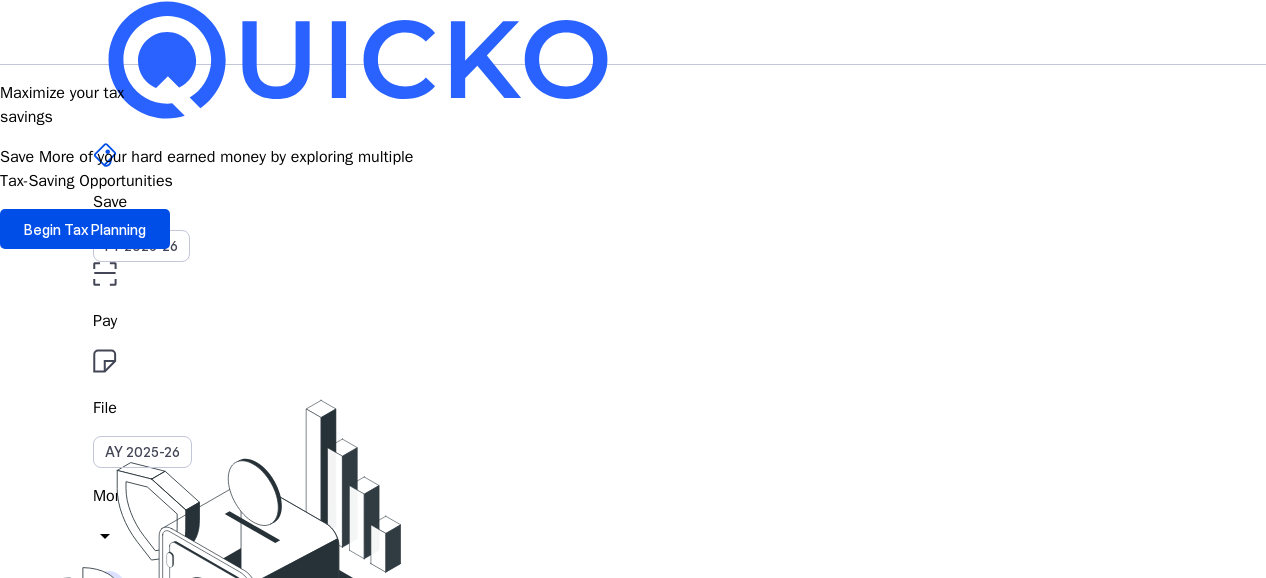 click on "Save" at bounding box center (633, 202) 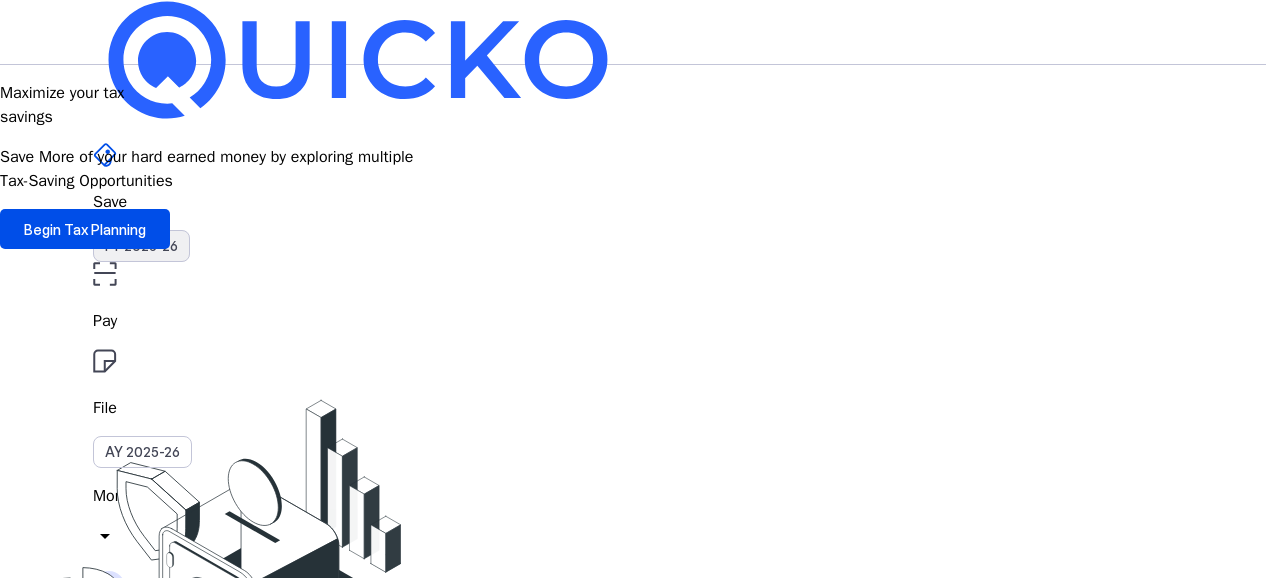 click on "FY 2025-26" at bounding box center (141, 246) 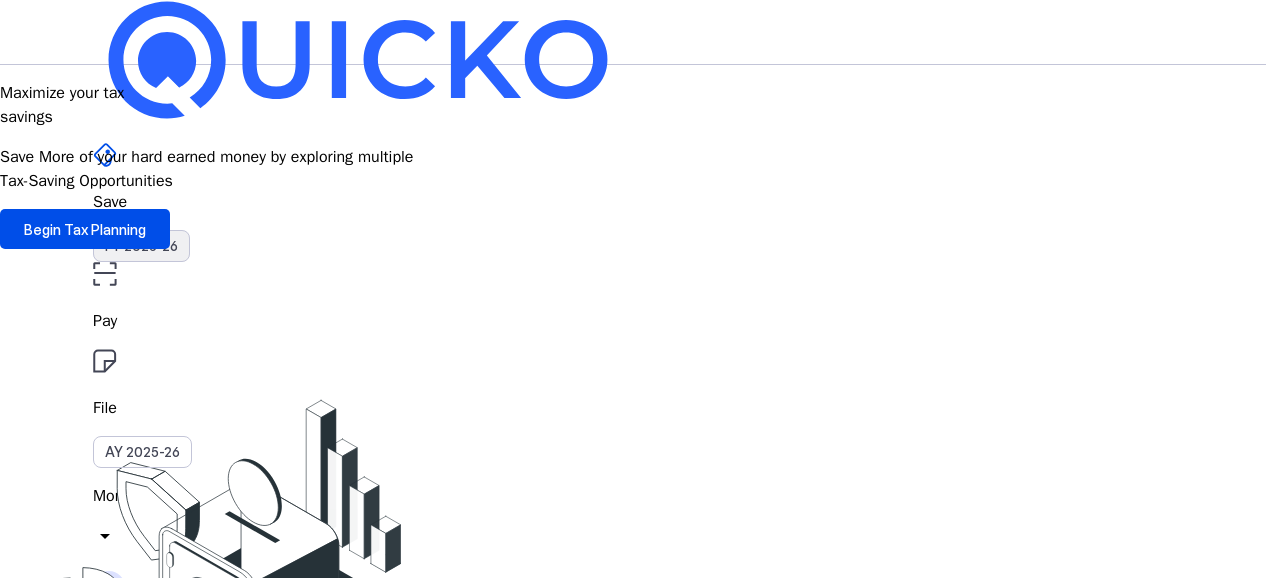 click on "FY 2025-26" at bounding box center [141, 246] 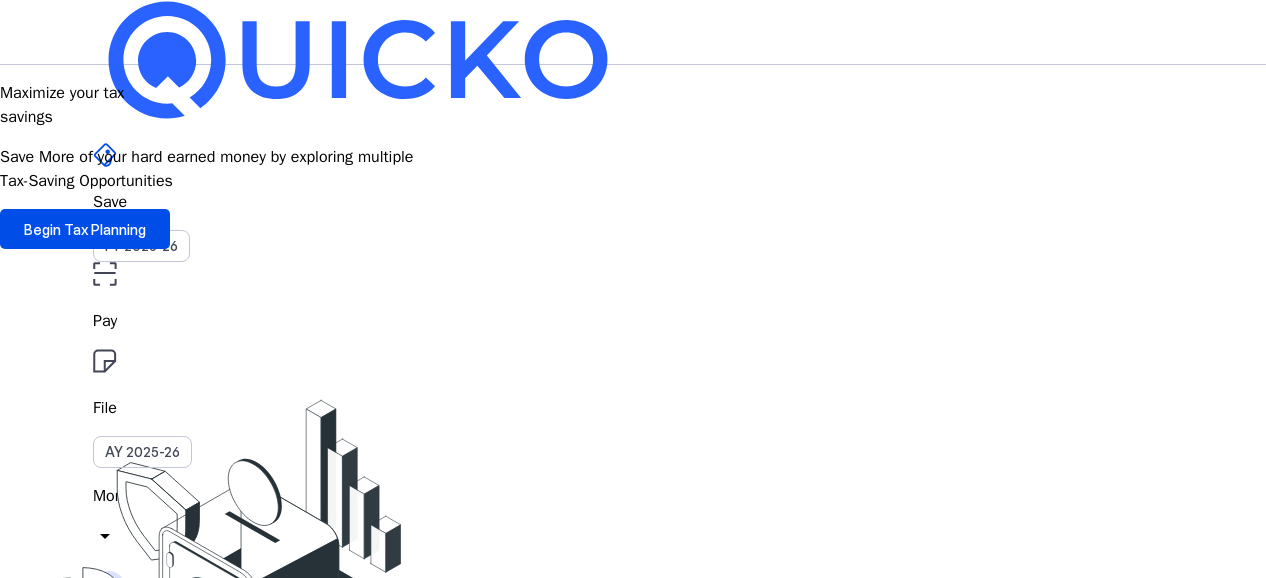 click on "arrow_drop_down" at bounding box center [105, 536] 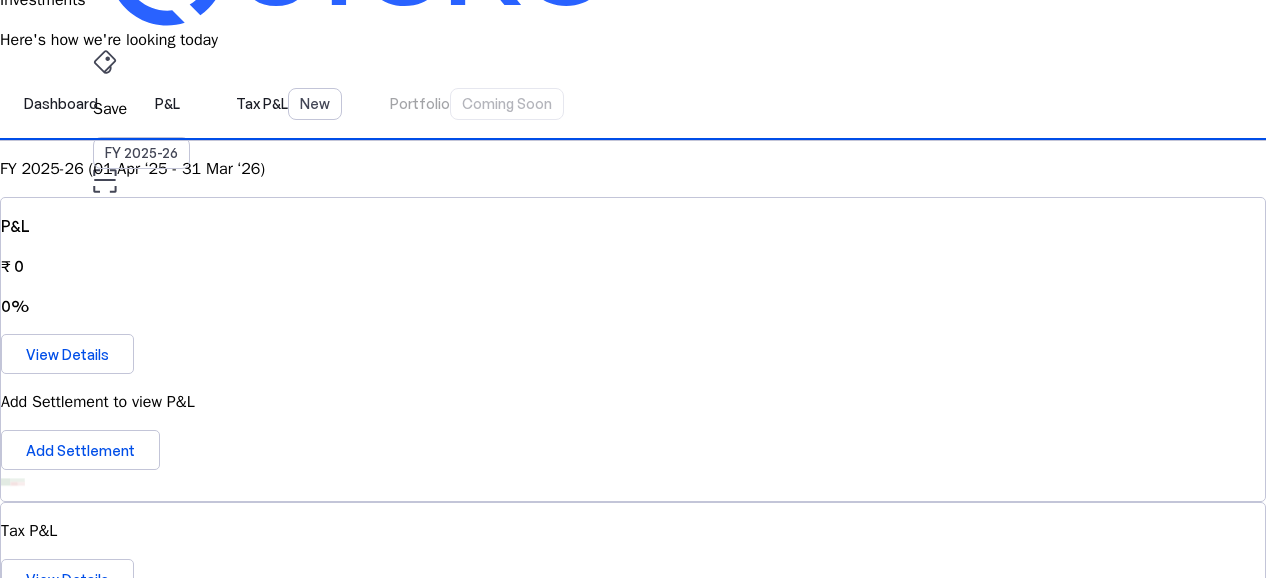 scroll, scrollTop: 94, scrollLeft: 0, axis: vertical 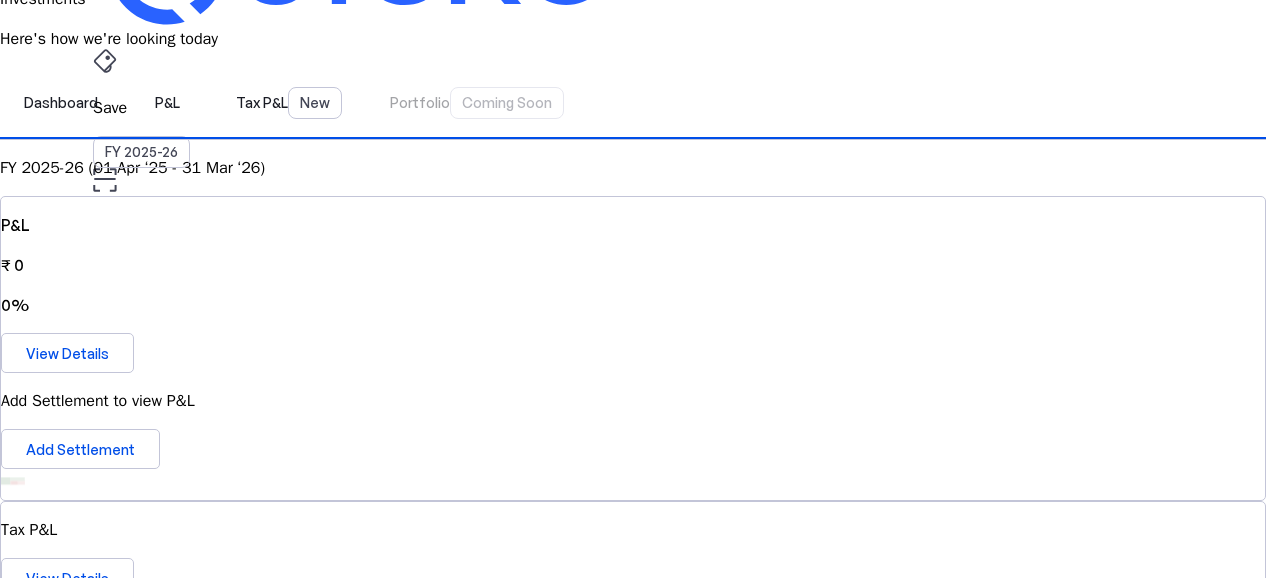 click on "FY 2025-26 (01 Apr ‘25 - 31 Mar ‘26)" at bounding box center (633, 168) 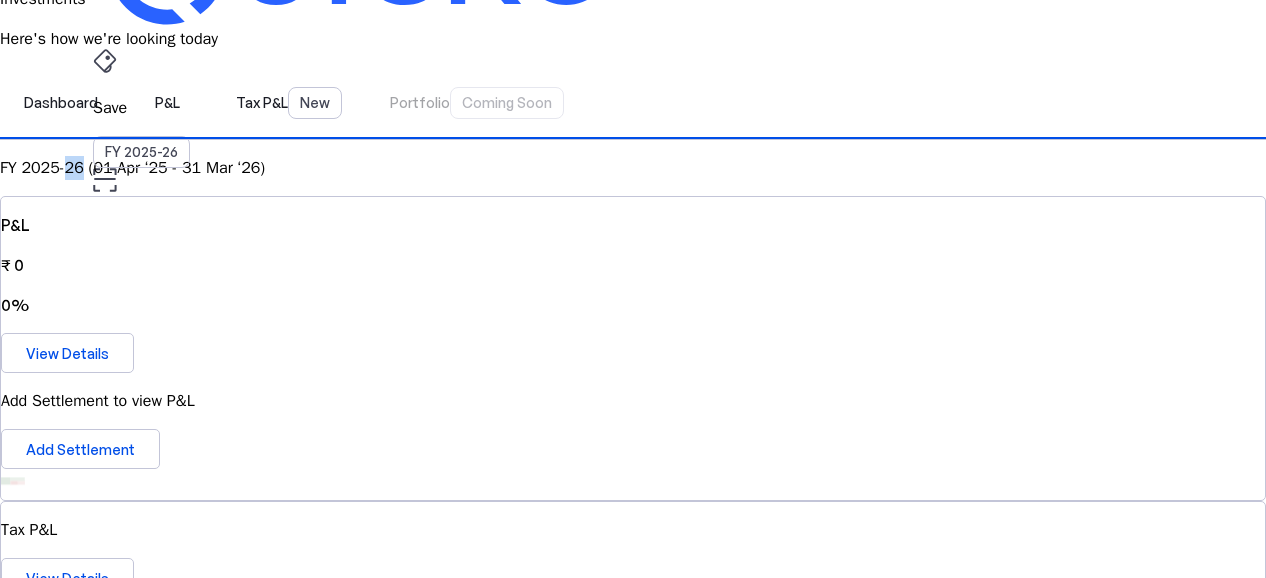 click on "FY 2025-26 (01 Apr ‘25 - 31 Mar ‘26)" at bounding box center [633, 168] 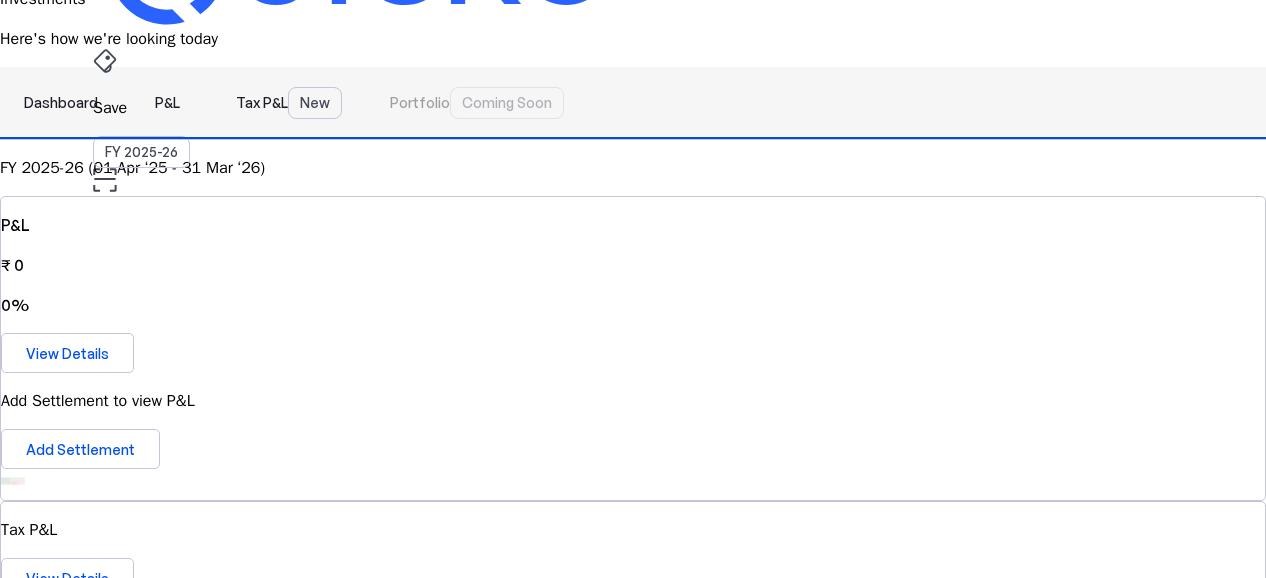 click on "P&L" at bounding box center [167, 103] 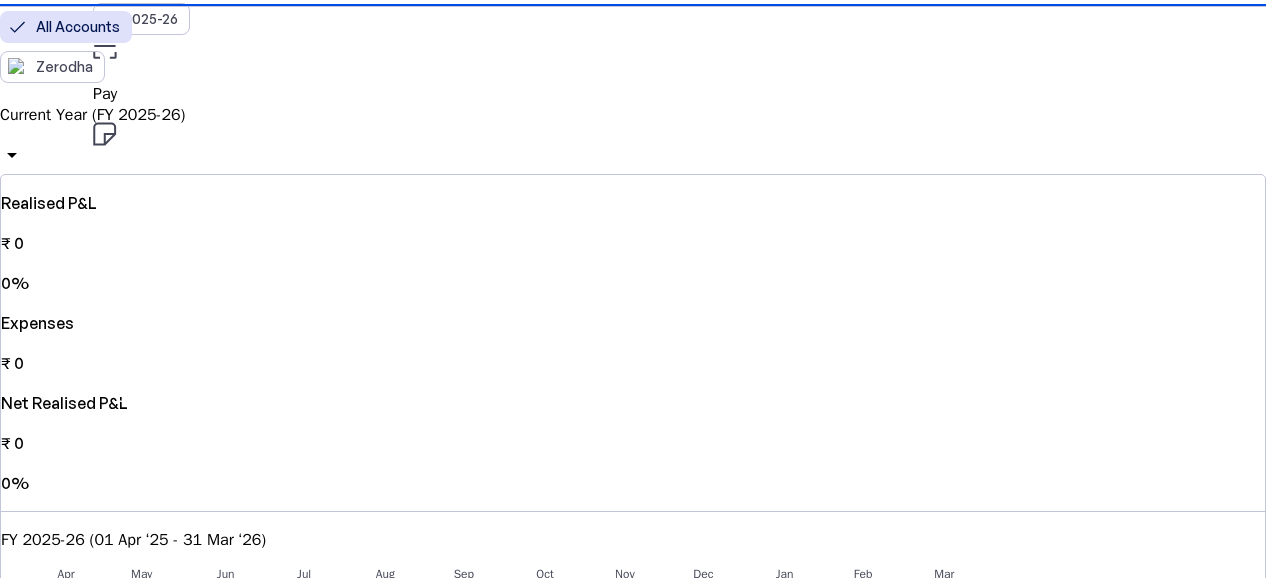 scroll, scrollTop: 230, scrollLeft: 0, axis: vertical 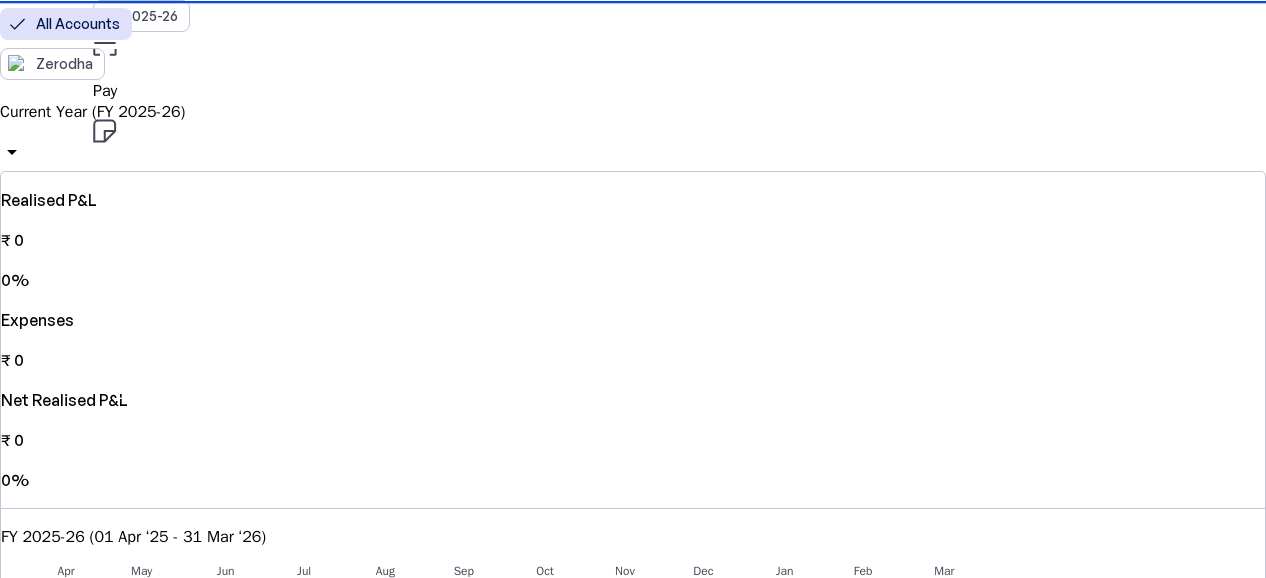 click on "Current Year (FY 2025-26)" at bounding box center [633, 112] 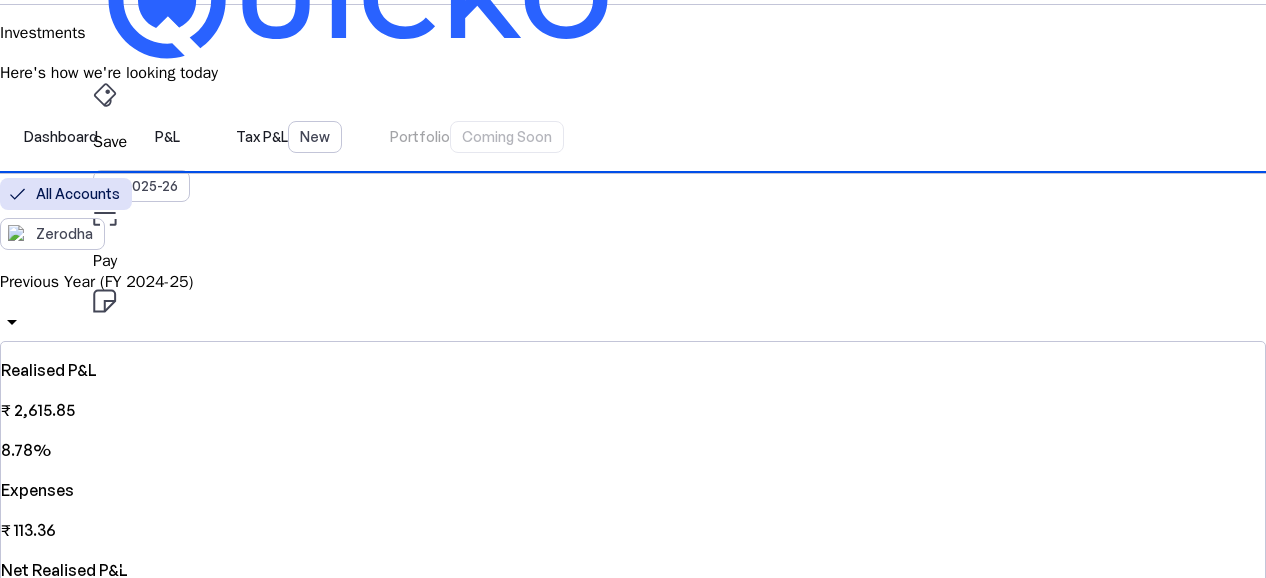 scroll, scrollTop: 0, scrollLeft: 0, axis: both 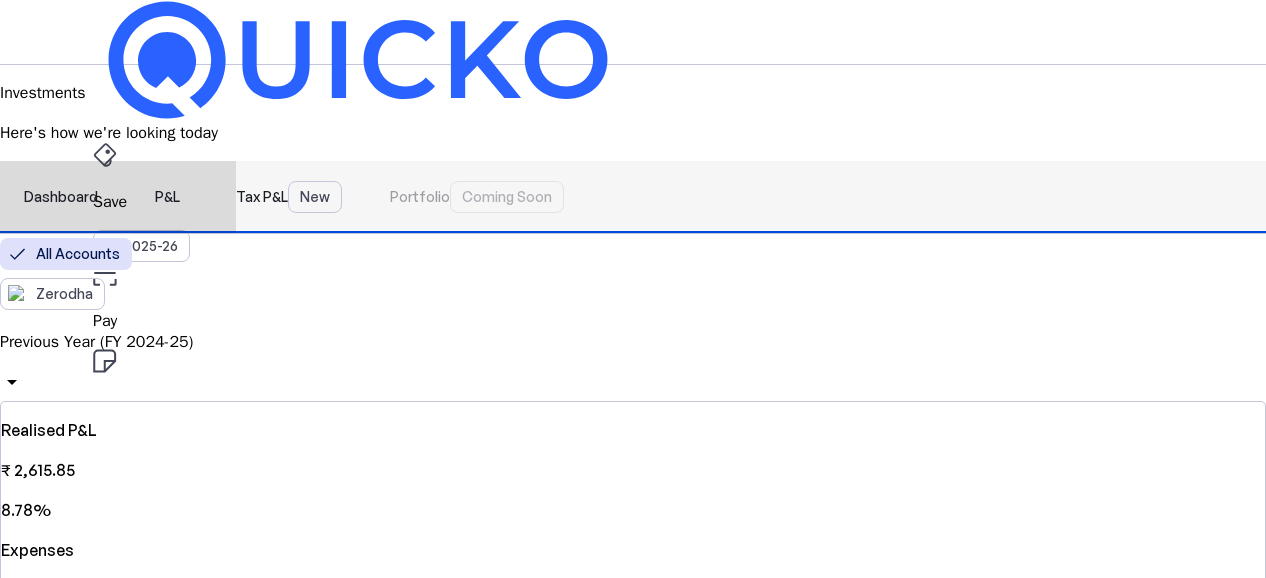 click on "Tax P&L  New" at bounding box center (289, 197) 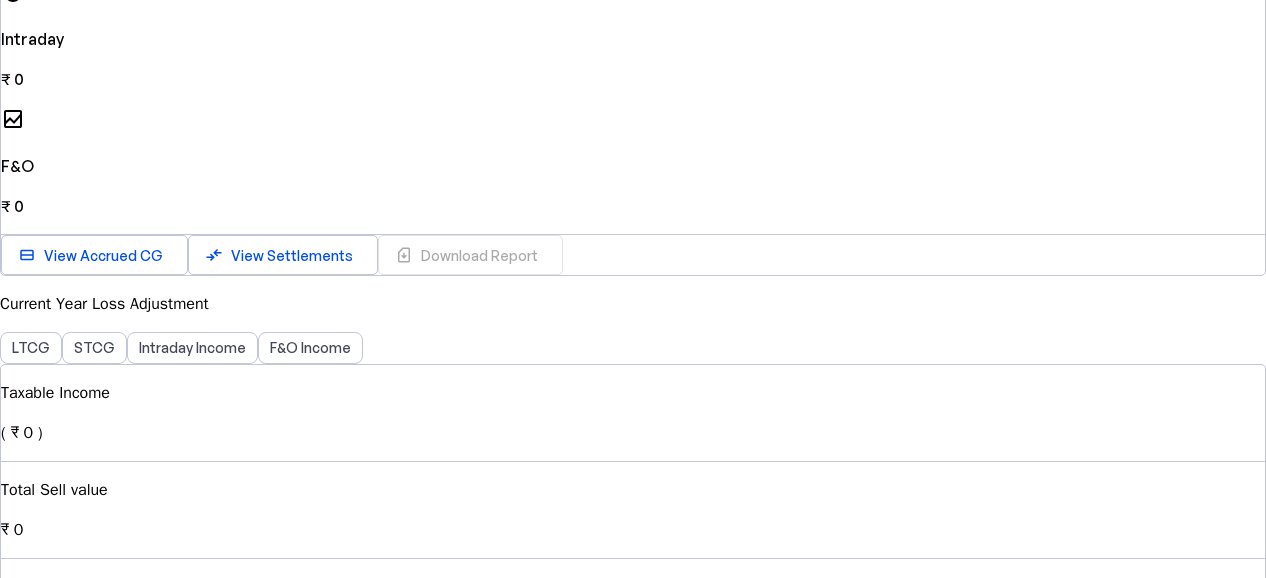 scroll, scrollTop: 774, scrollLeft: 0, axis: vertical 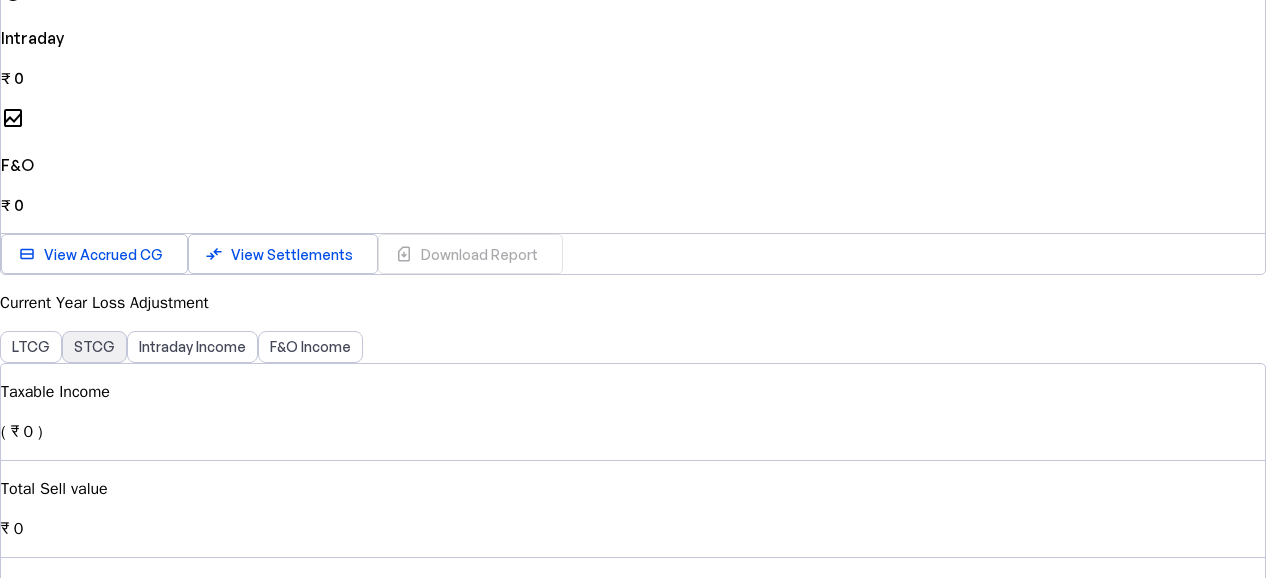 click on "STCG" at bounding box center (94, 347) 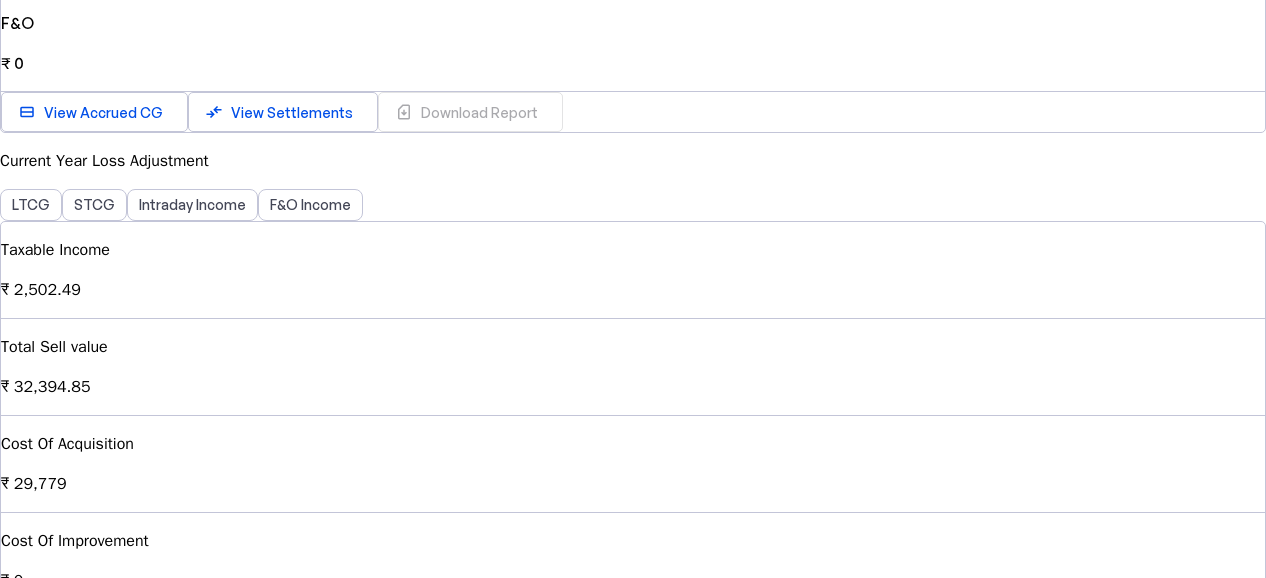 scroll, scrollTop: 0, scrollLeft: 0, axis: both 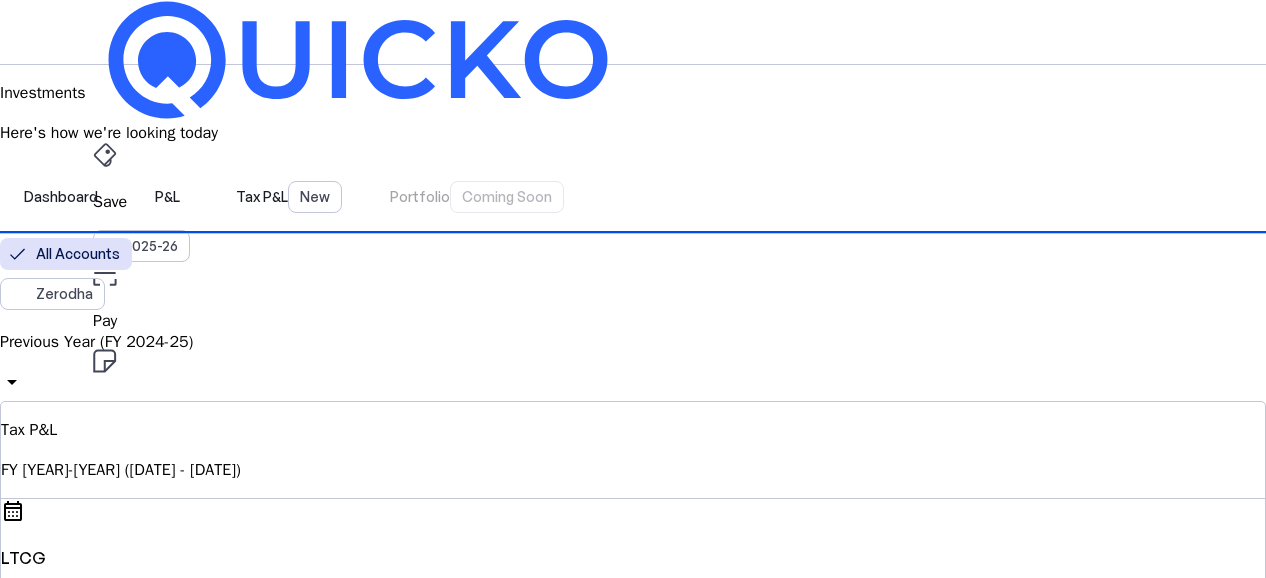 click on "Dashboard   P&L   Tax P&L  New  Portfolio  Coming Soon" at bounding box center [633, 197] 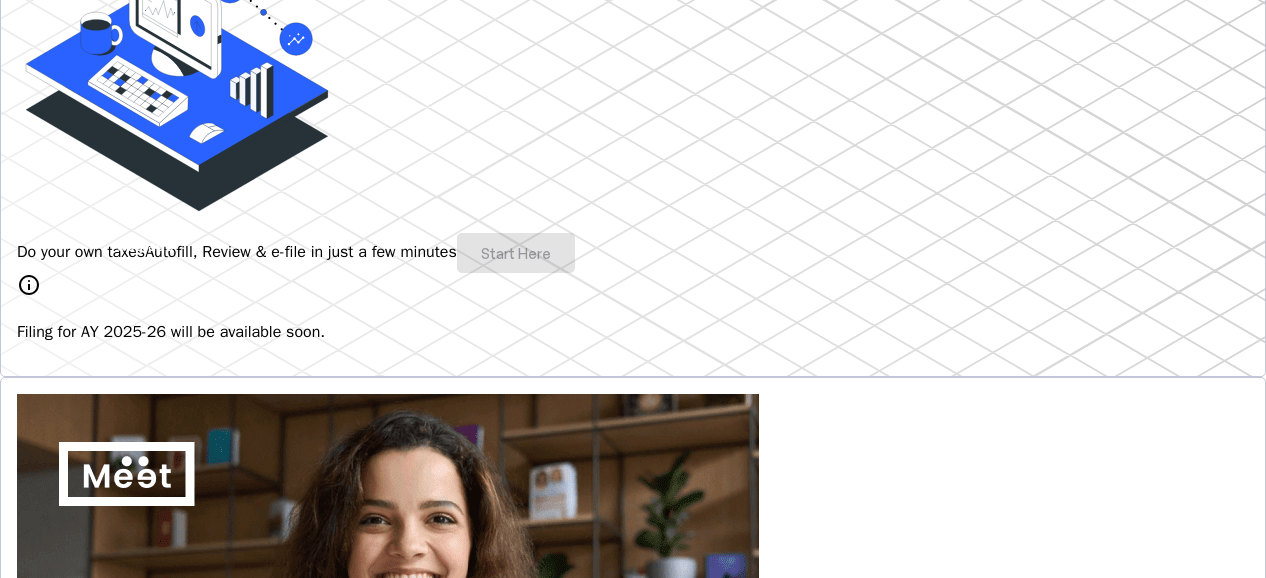 scroll, scrollTop: 0, scrollLeft: 0, axis: both 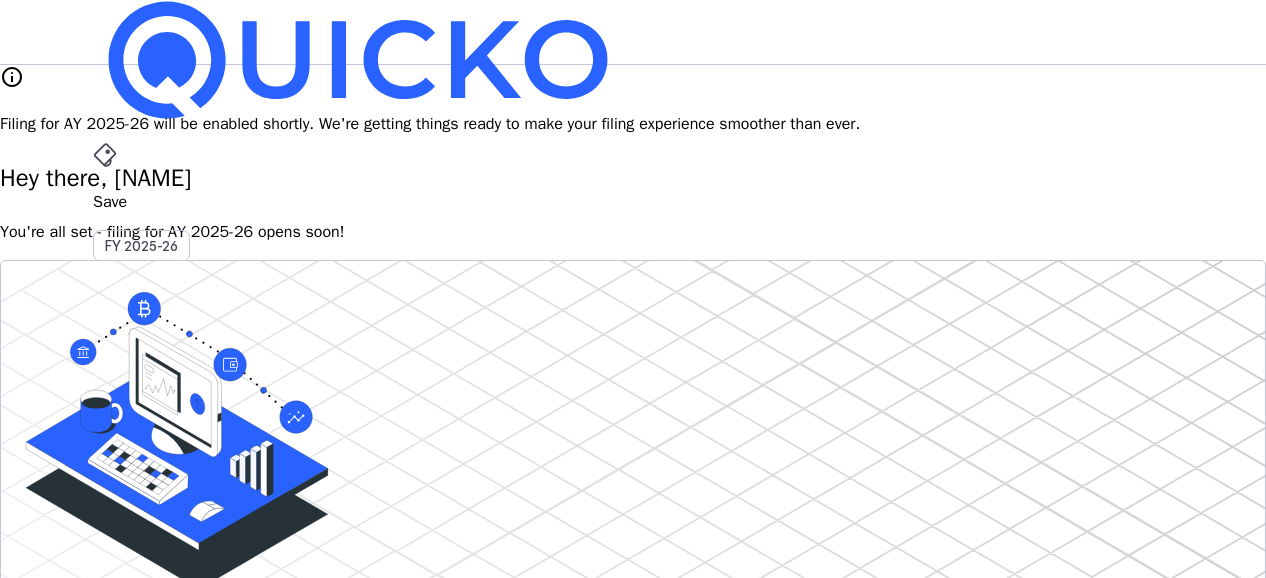 click on "[INITIAL]" at bounding box center [109, 587] 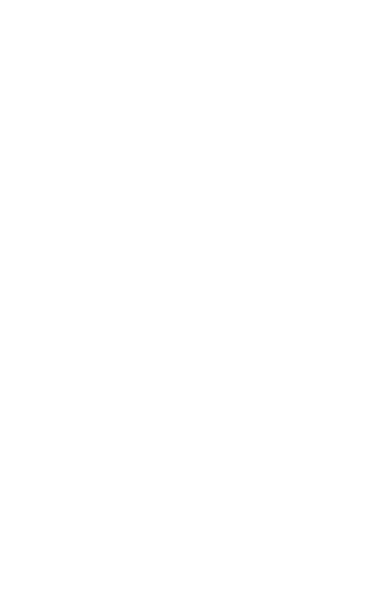 scroll, scrollTop: 0, scrollLeft: 0, axis: both 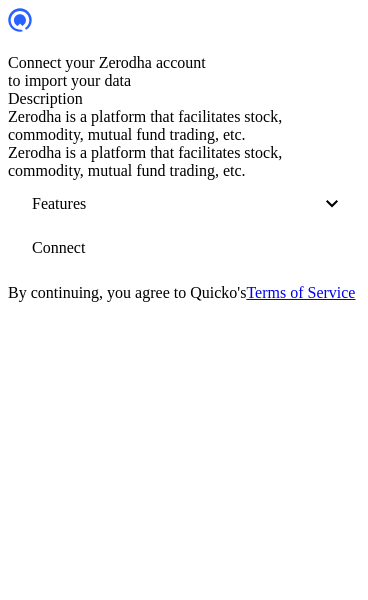 click at bounding box center (58, 248) 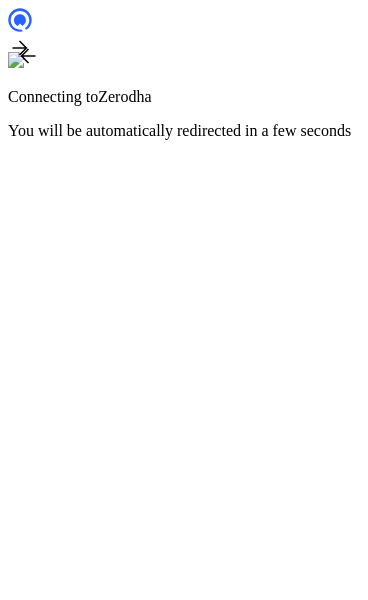 scroll, scrollTop: 0, scrollLeft: 0, axis: both 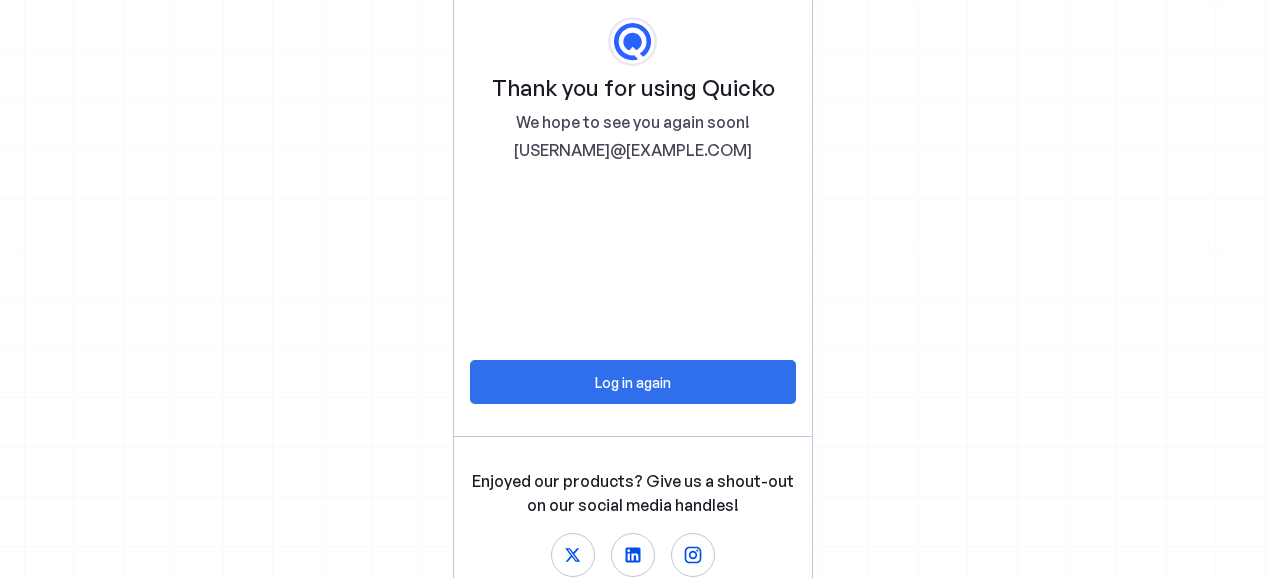 click at bounding box center (633, 382) 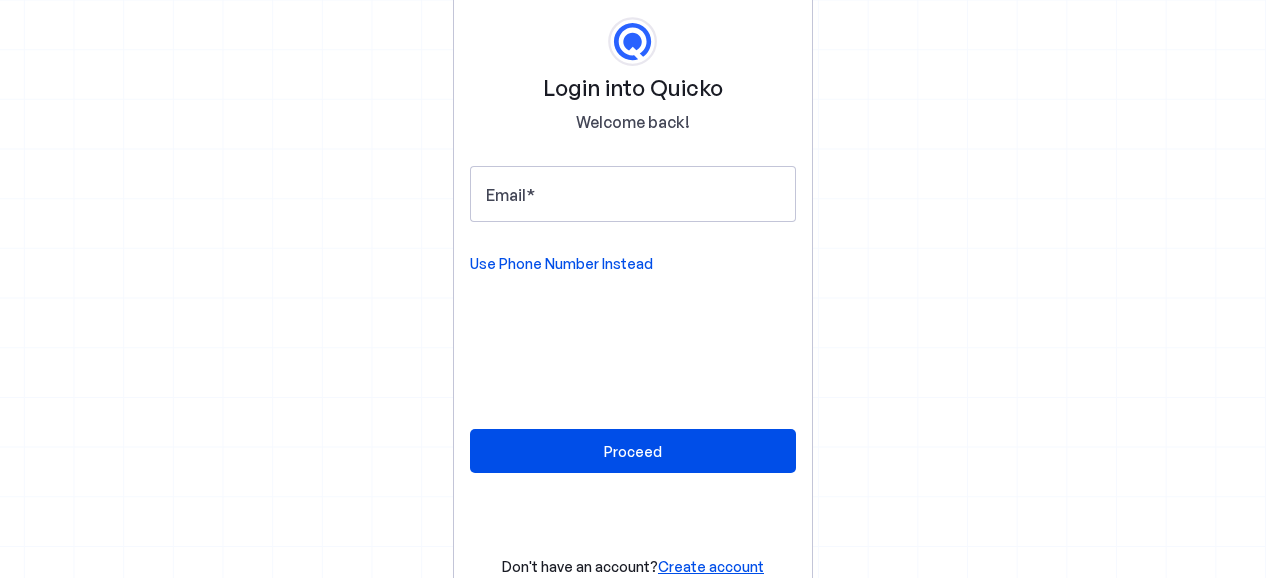click on "Login into Quicko  Welcome back!  Email Use Phone Number Instead Proceed Don't have an account?  Create account" at bounding box center [633, 289] 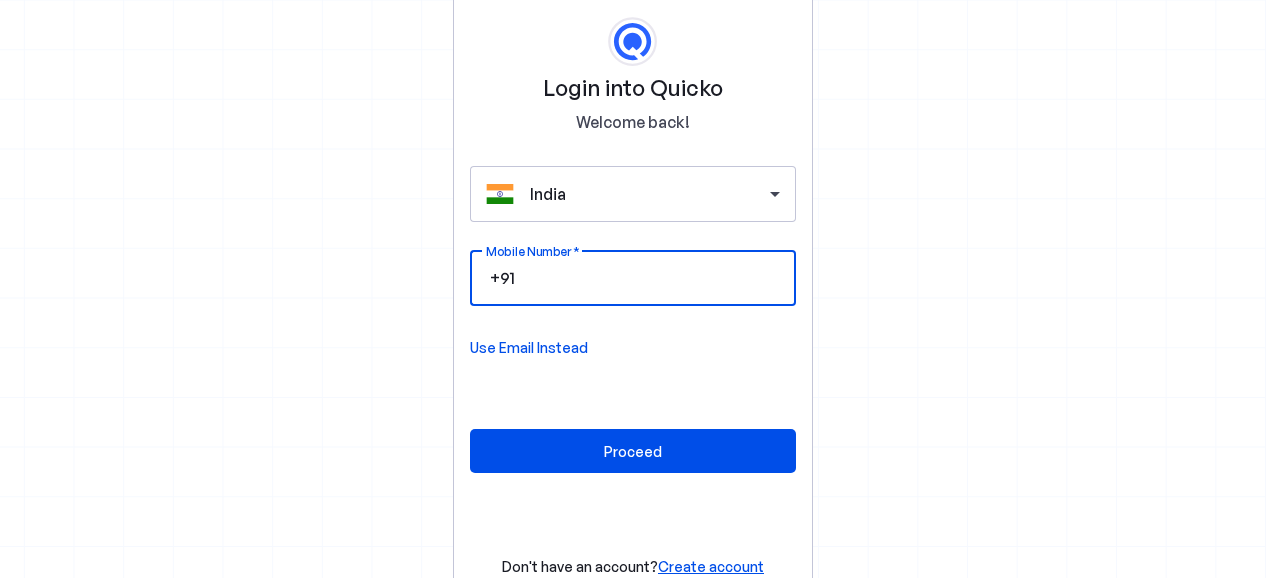 click on "Mobile Number" at bounding box center (649, 278) 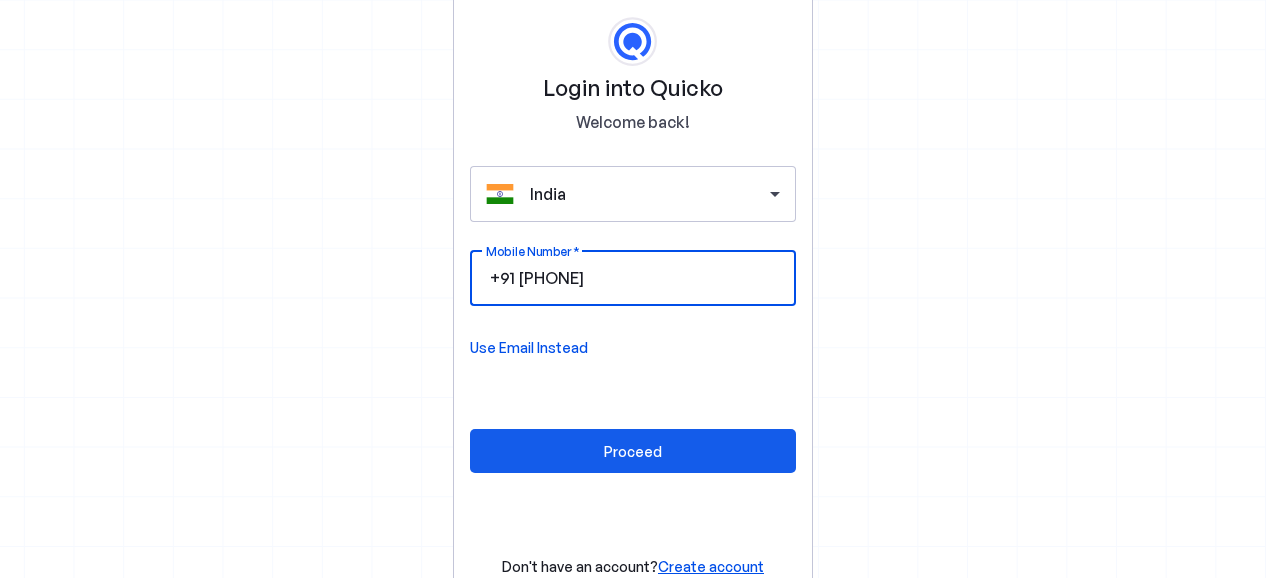 type on "9466927420" 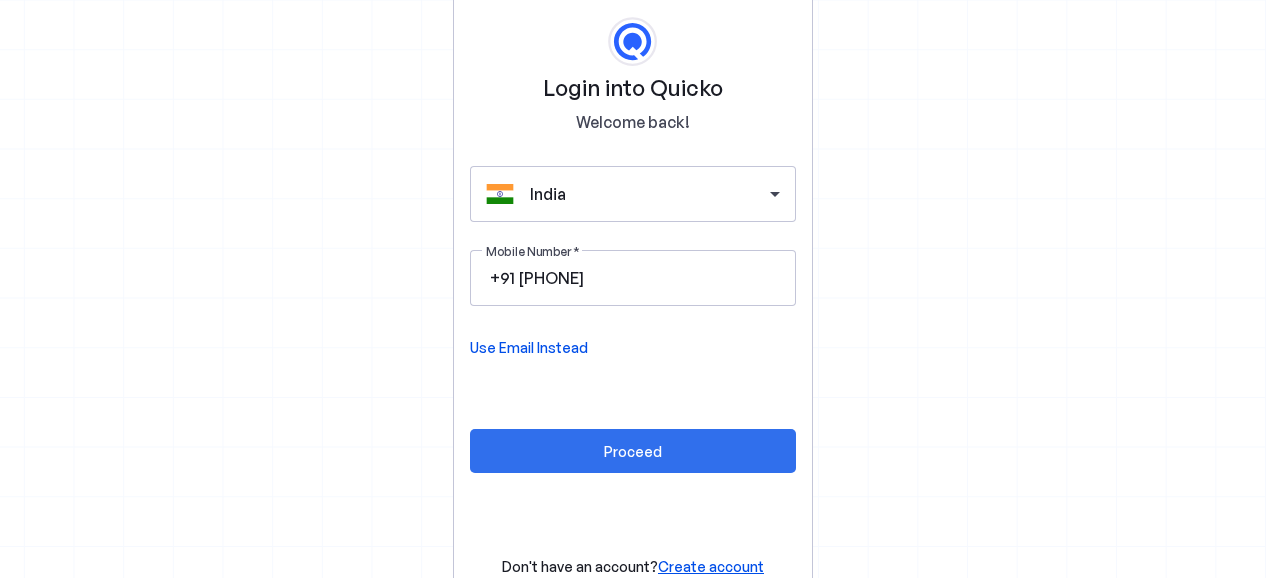 click on "Proceed" at bounding box center [633, 451] 